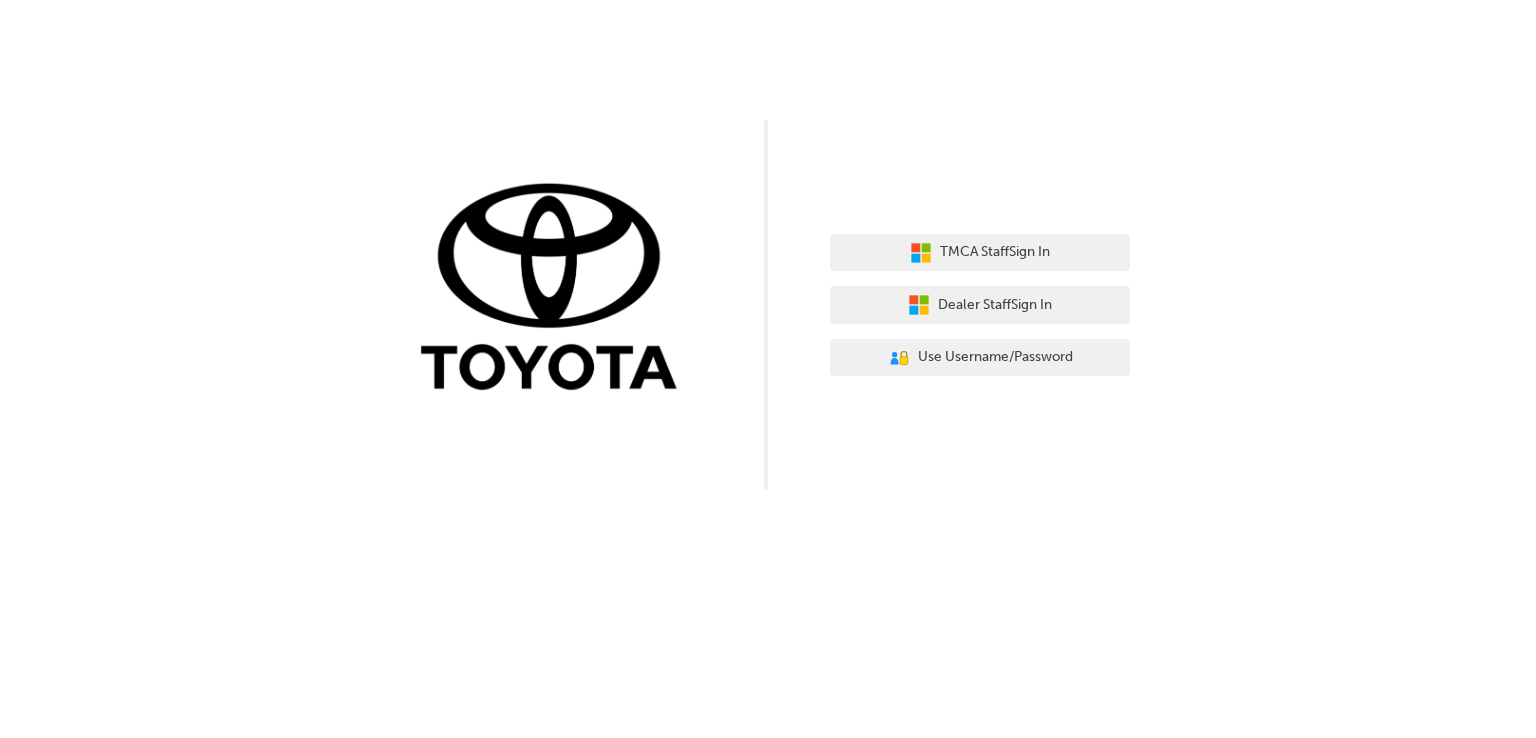 scroll, scrollTop: 0, scrollLeft: 0, axis: both 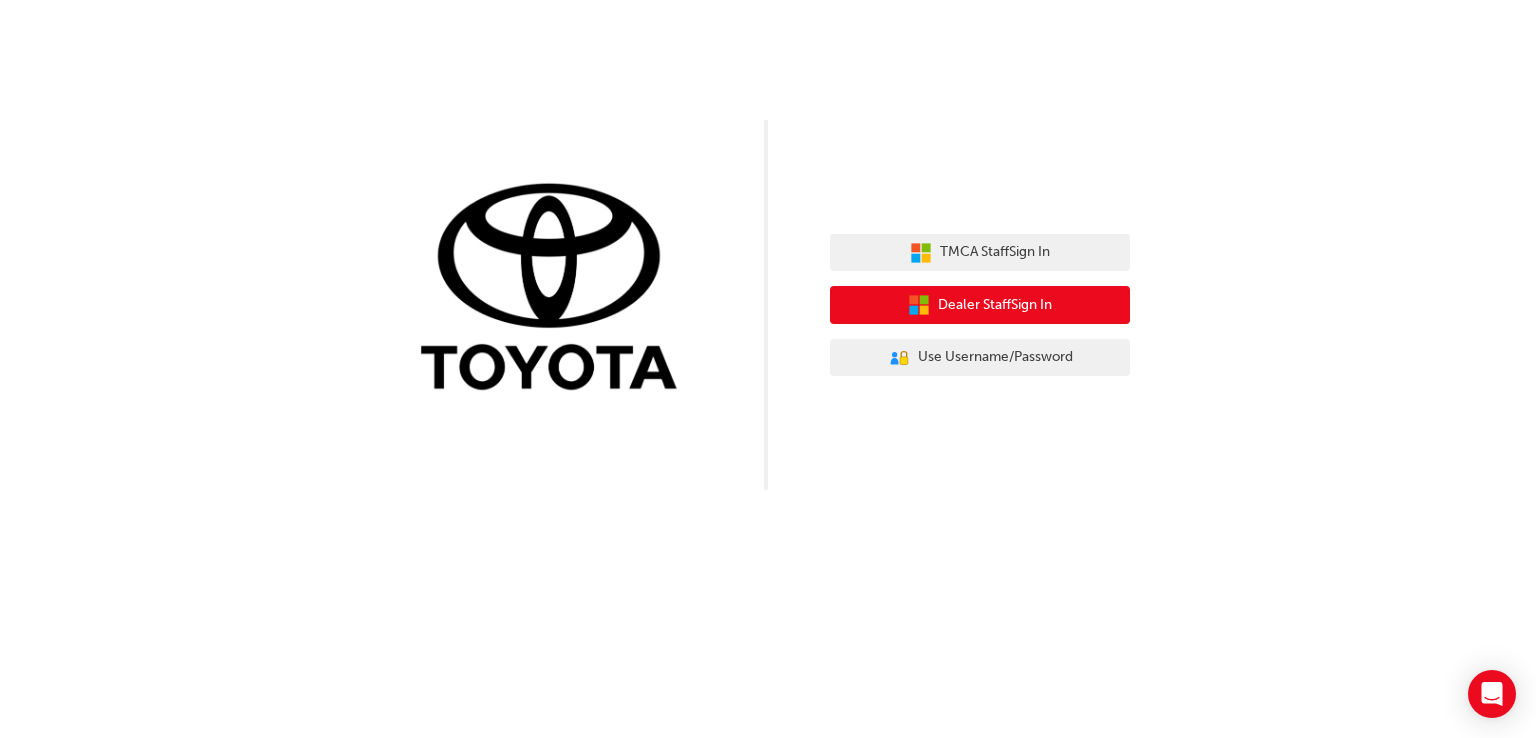 click on "Dealer Staff  Sign In" at bounding box center [995, 305] 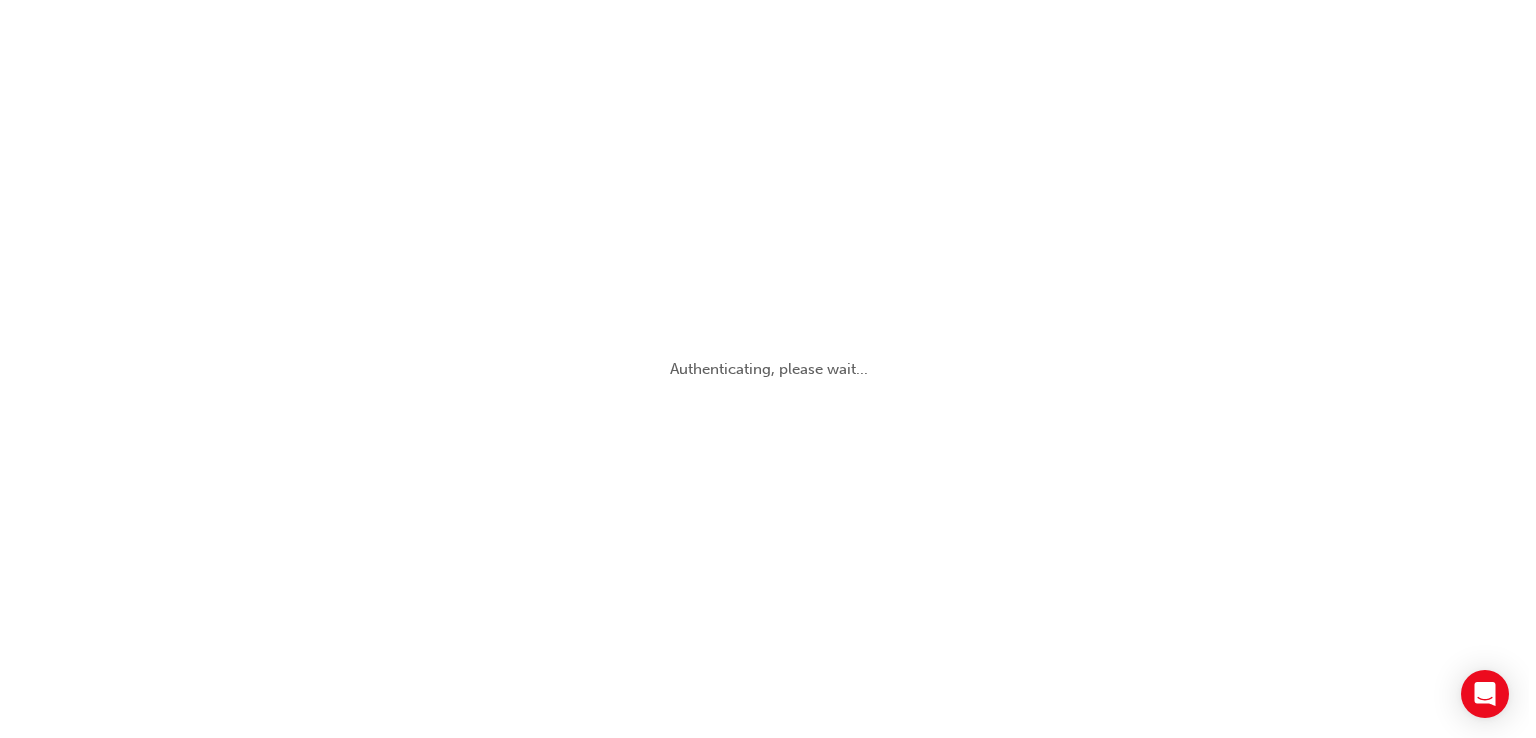 scroll, scrollTop: 0, scrollLeft: 0, axis: both 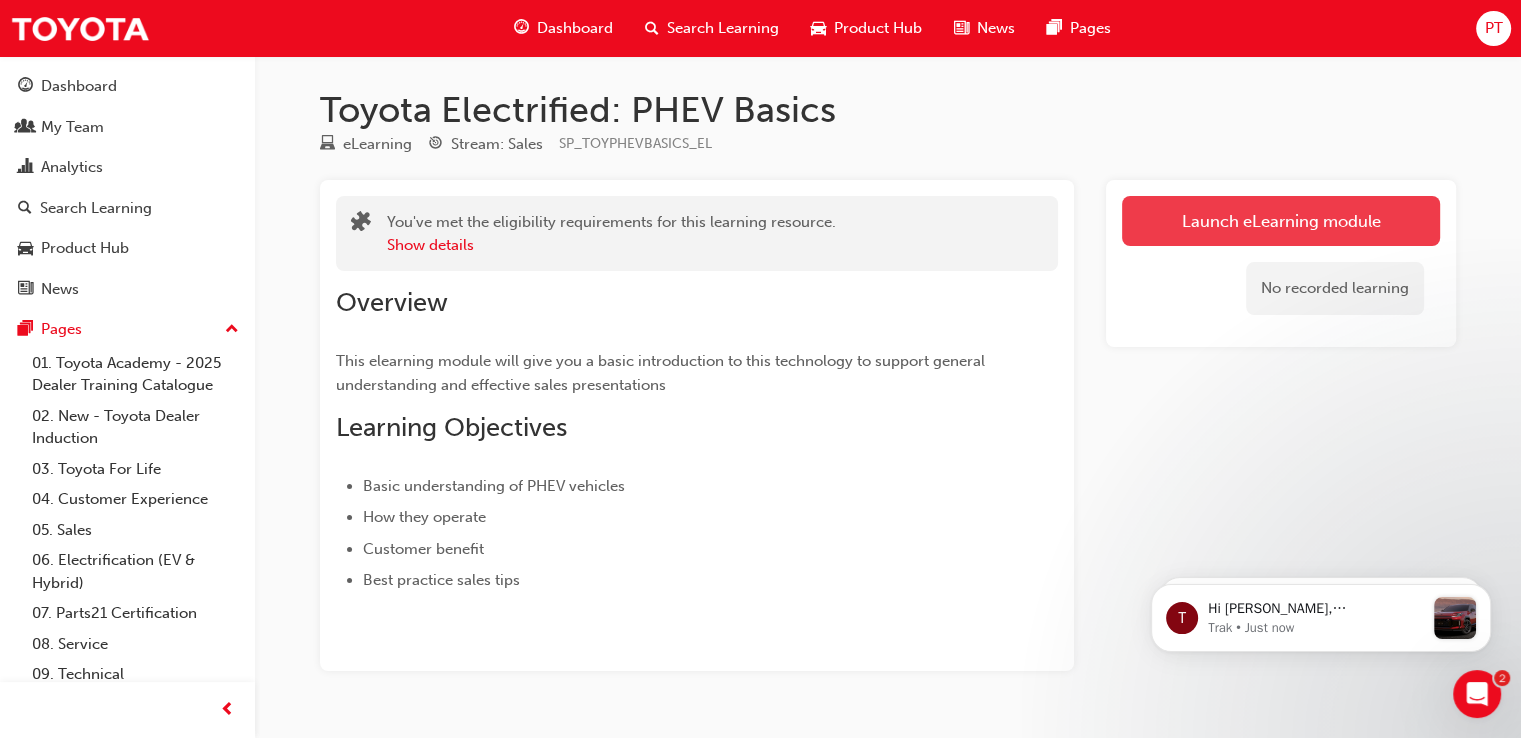click on "Launch eLearning module" at bounding box center (1281, 221) 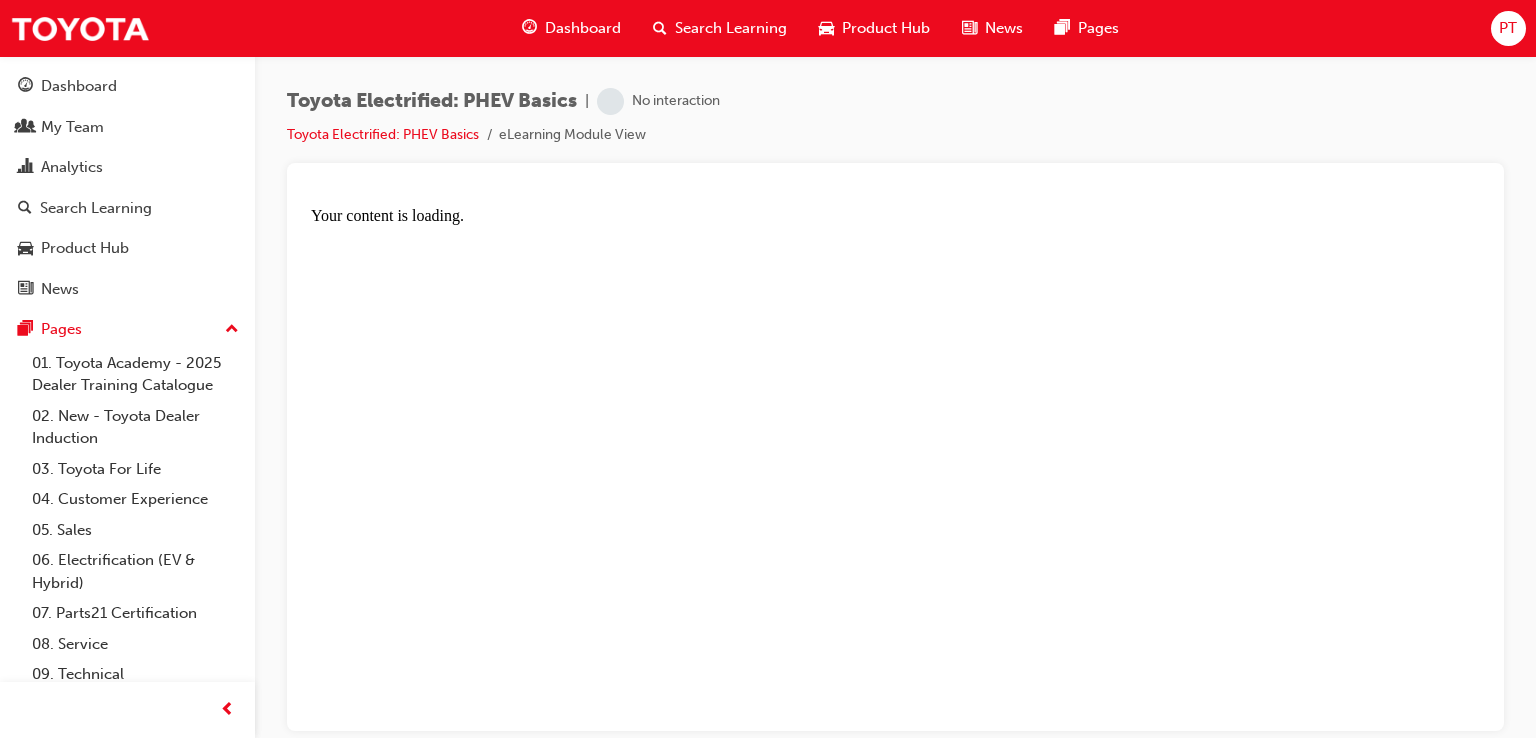 scroll, scrollTop: 0, scrollLeft: 0, axis: both 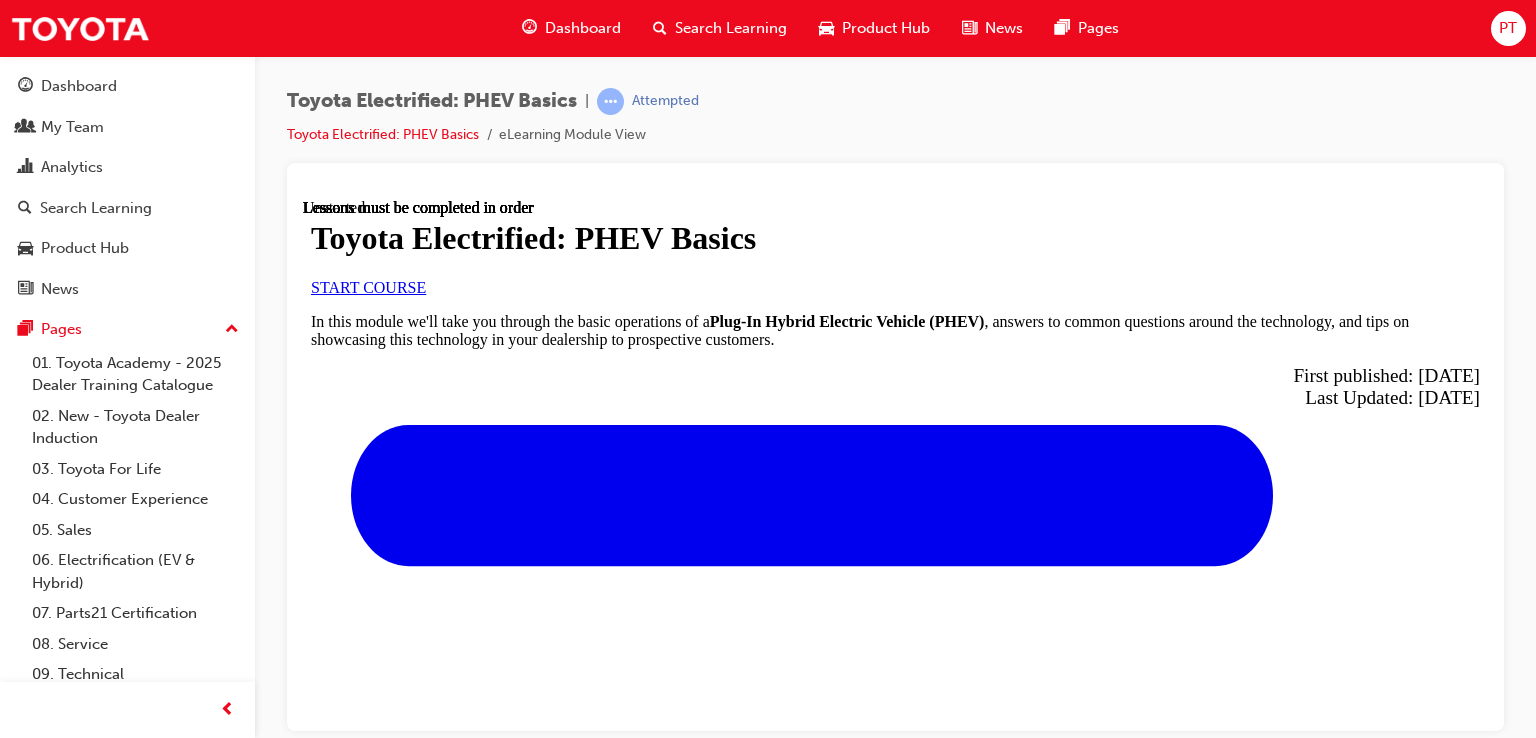 click on "START COURSE" at bounding box center (368, 286) 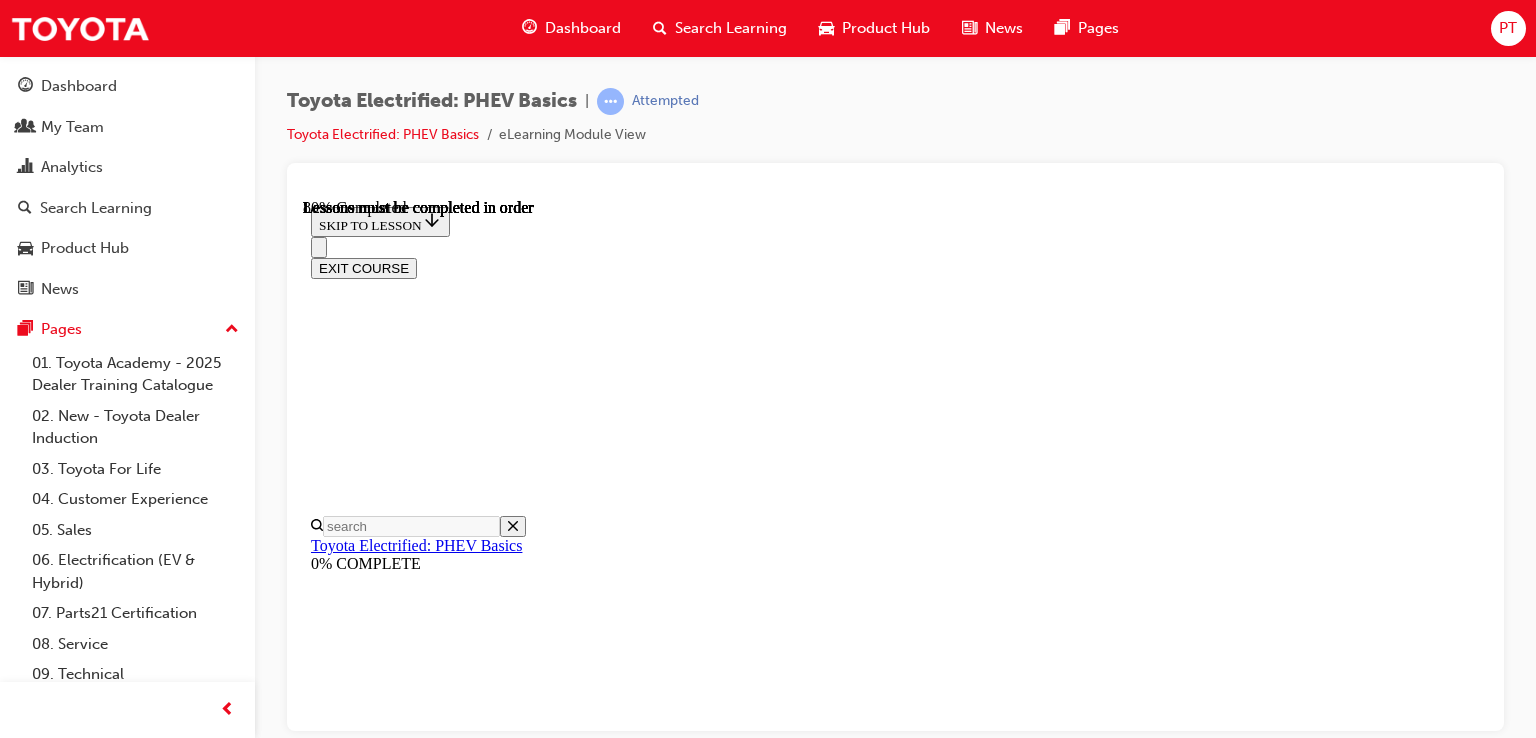 scroll, scrollTop: 1362, scrollLeft: 0, axis: vertical 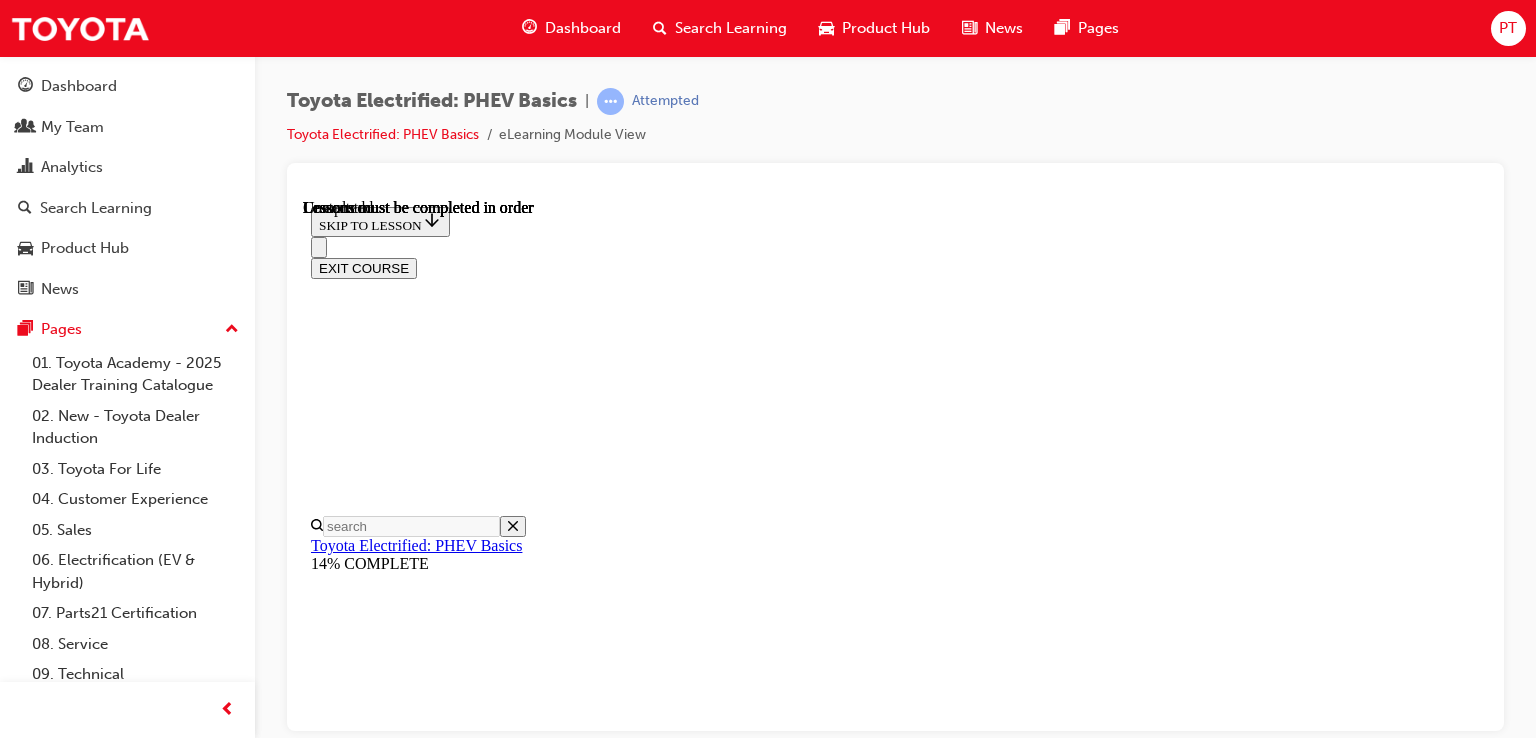 click on "Lesson 2 - Key Customer Benefits" at bounding box center [421, 12355] 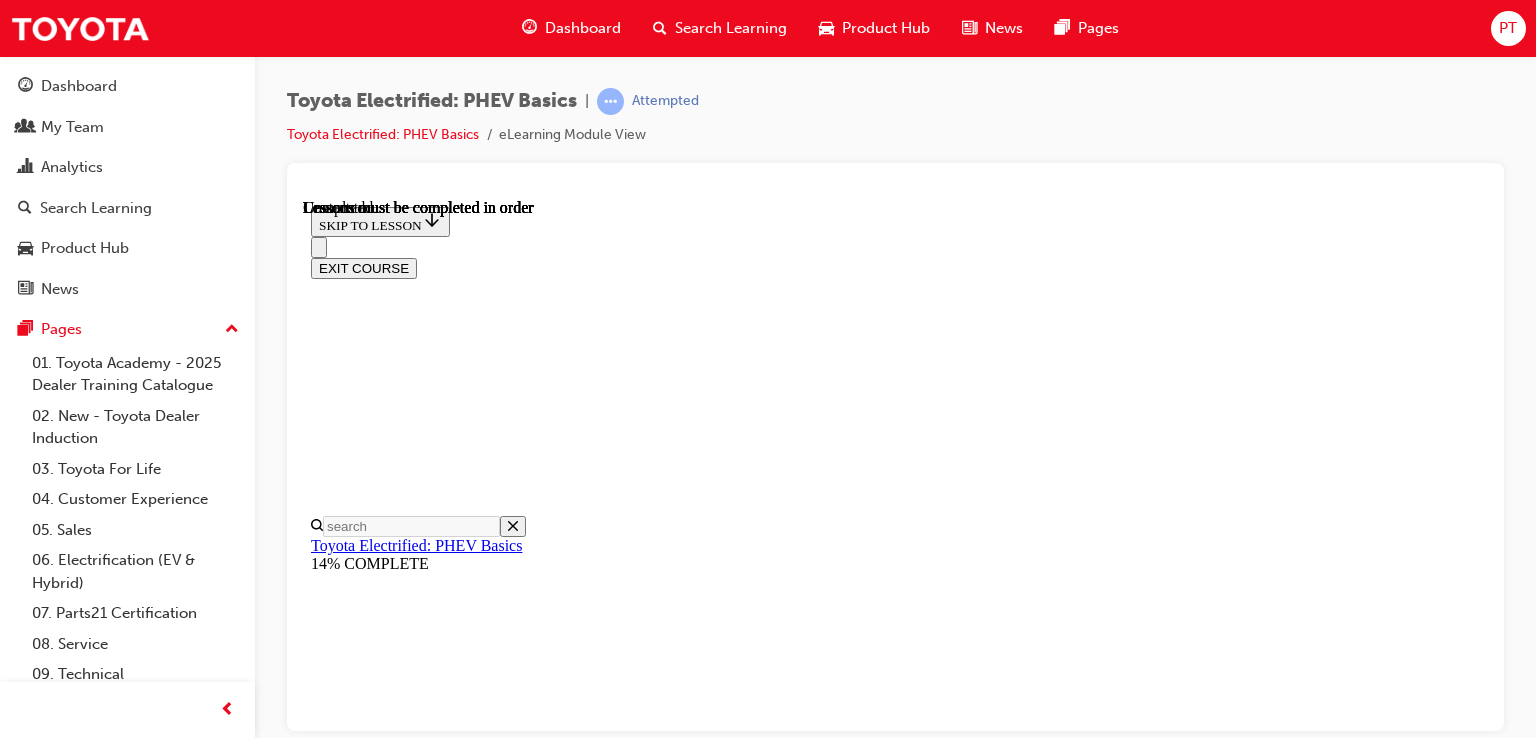 scroll, scrollTop: 0, scrollLeft: 0, axis: both 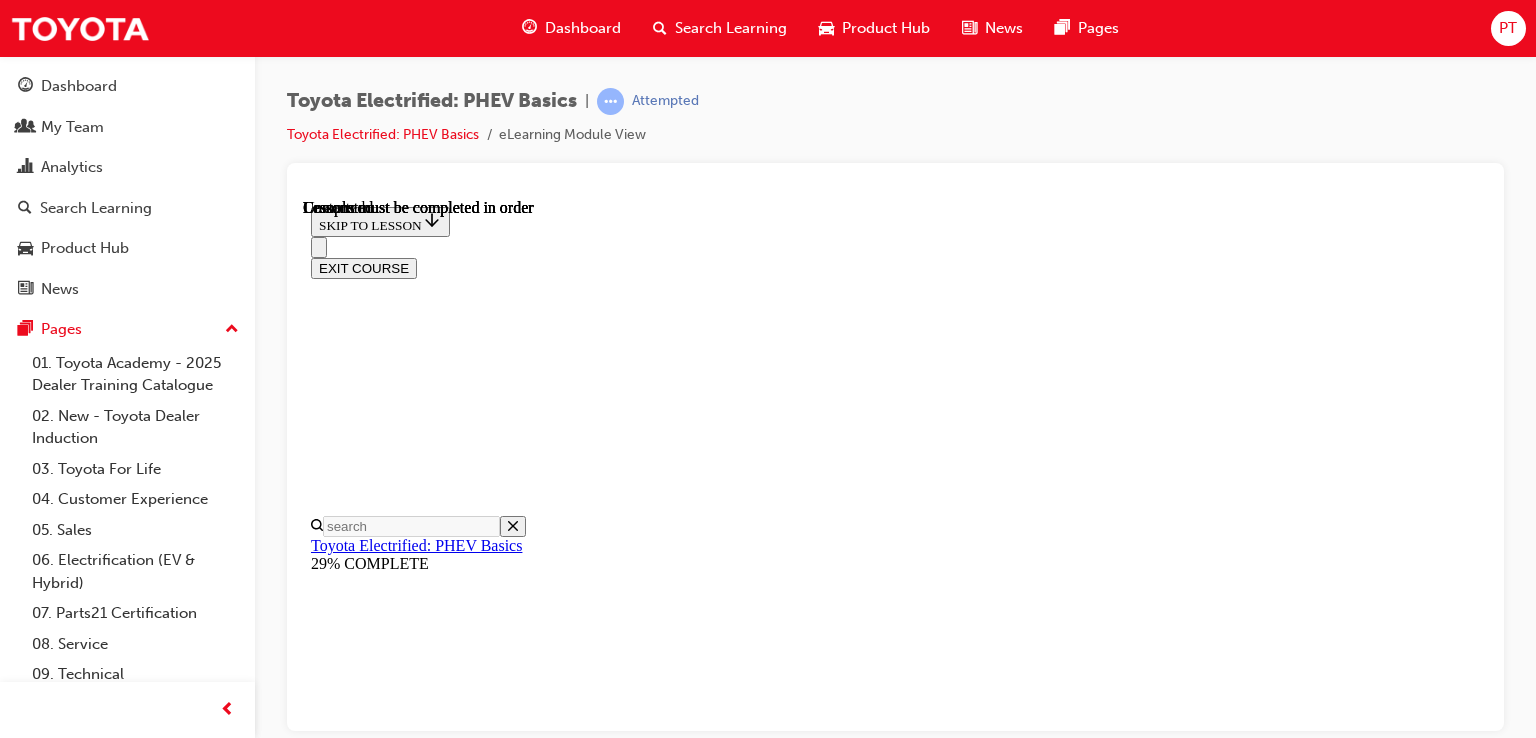 click on "Lesson 3 - A week in life with a PHEV" at bounding box center [435, 11427] 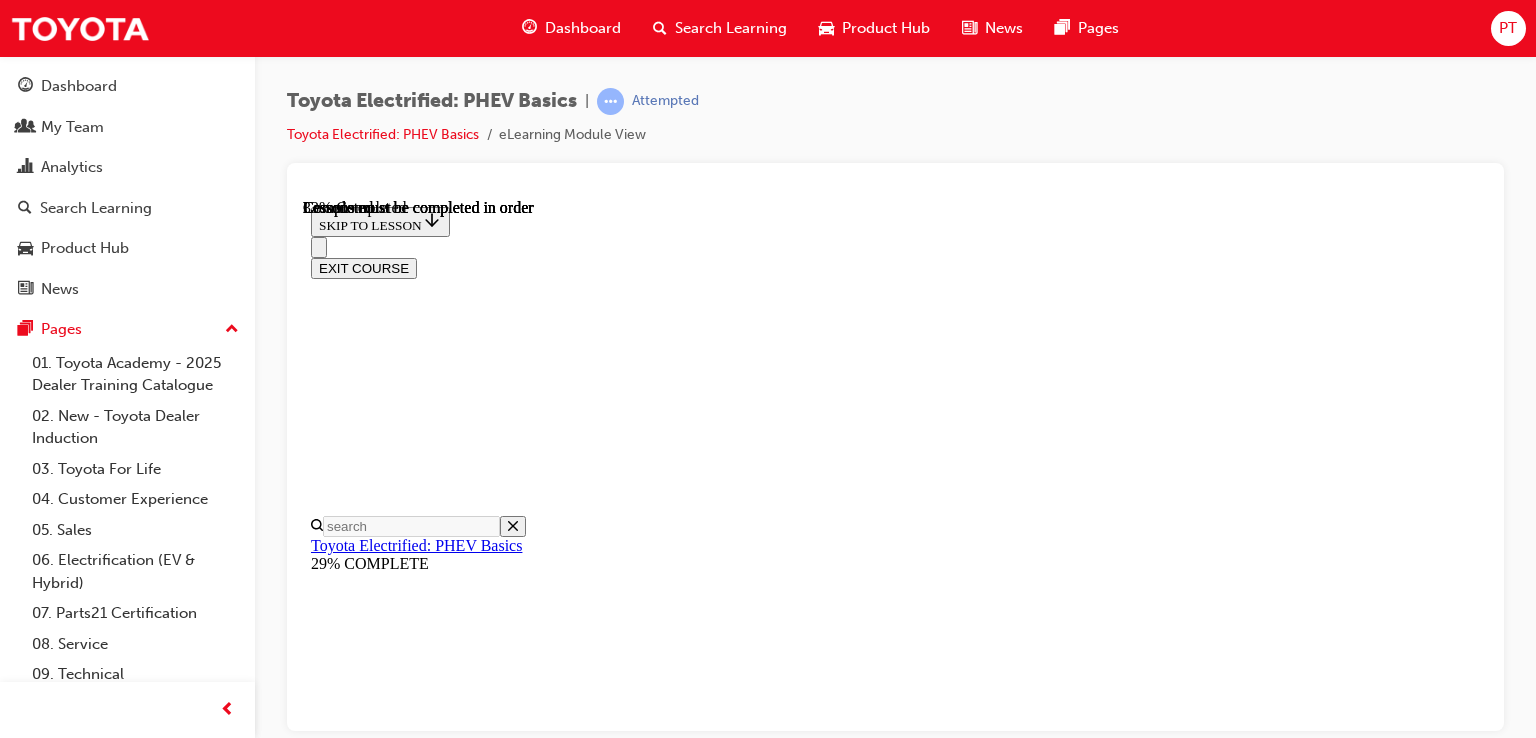 scroll, scrollTop: 496, scrollLeft: 0, axis: vertical 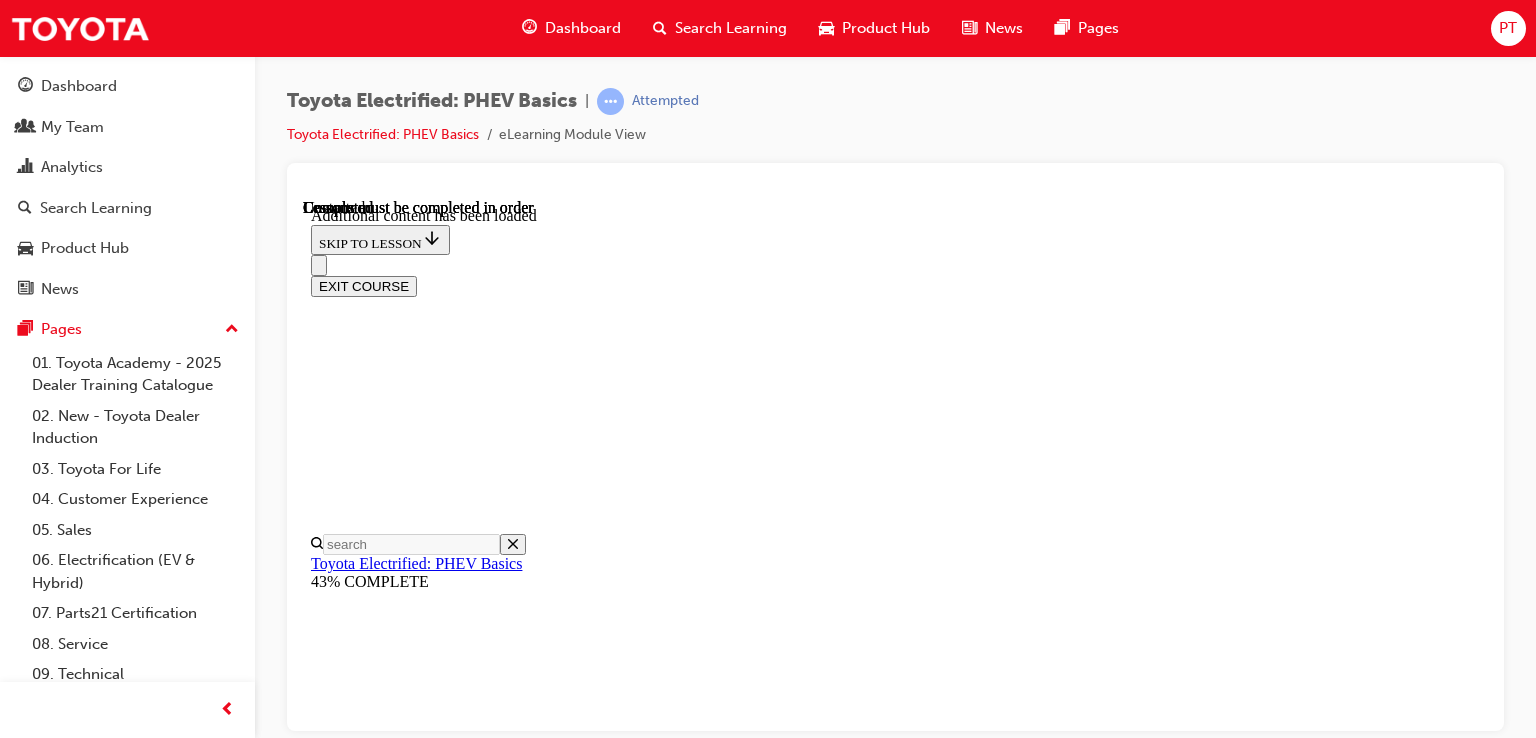 click on "Lesson 4 - PHEV FAQs" at bounding box center [387, 11040] 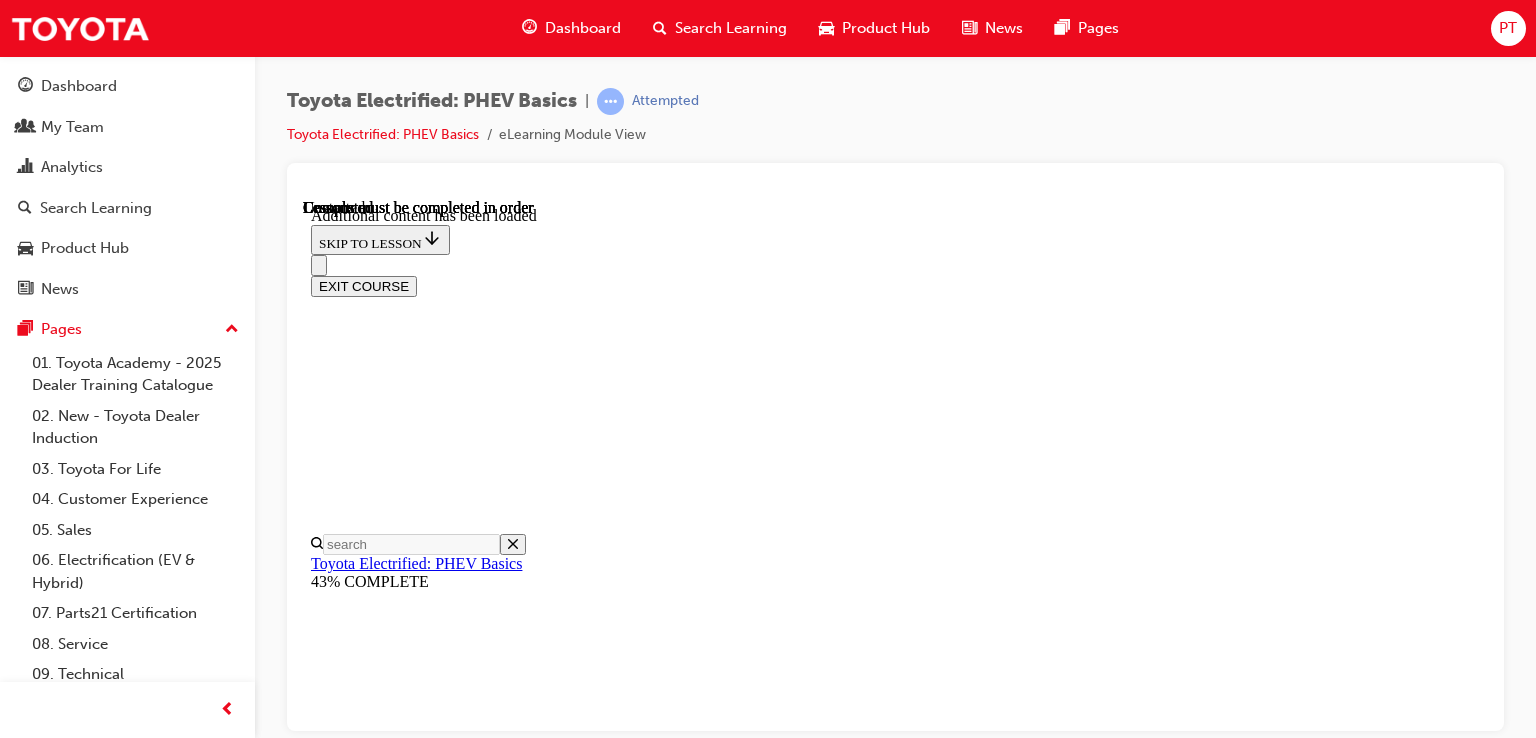 scroll, scrollTop: 0, scrollLeft: 0, axis: both 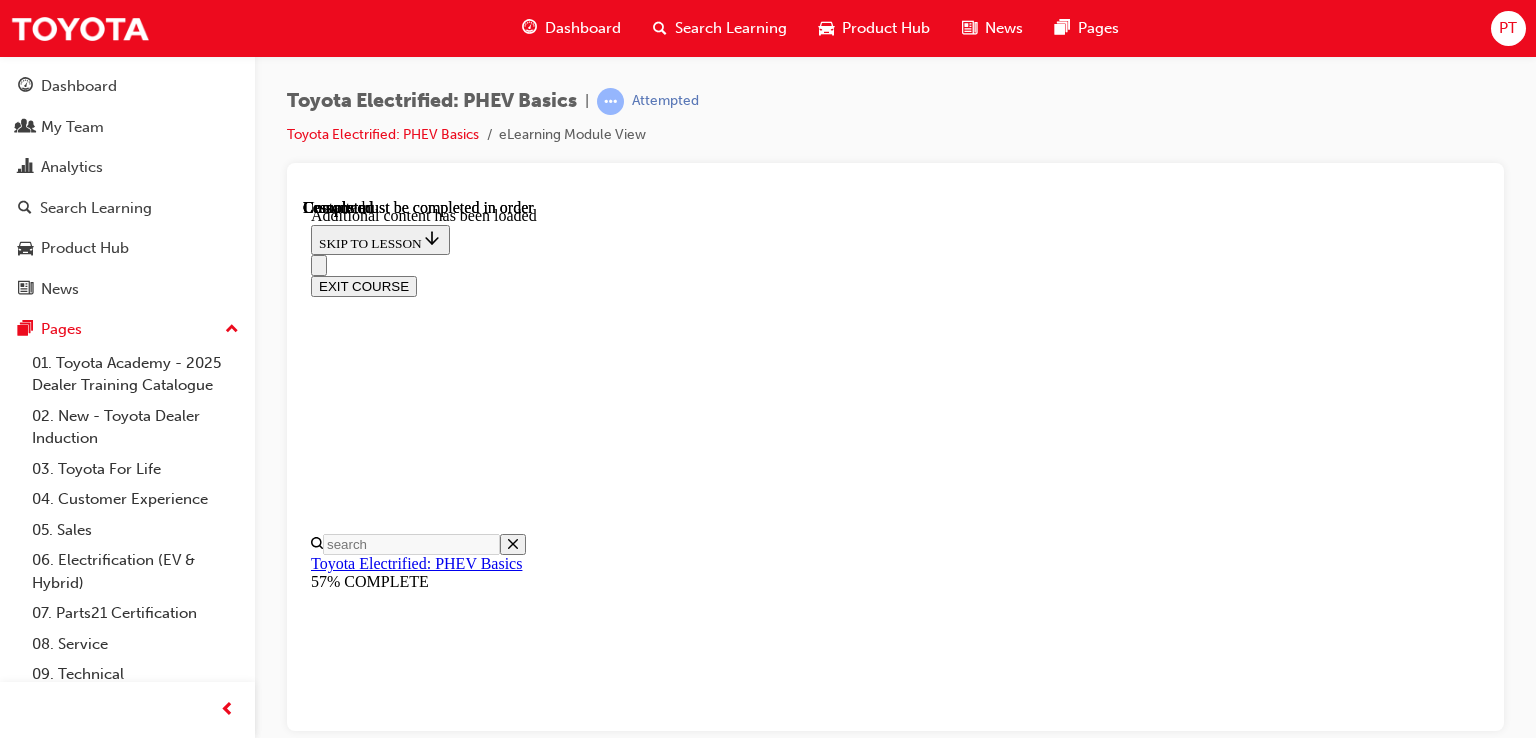 click on "Is Toyota new to PHEVs?" at bounding box center [394, 10383] 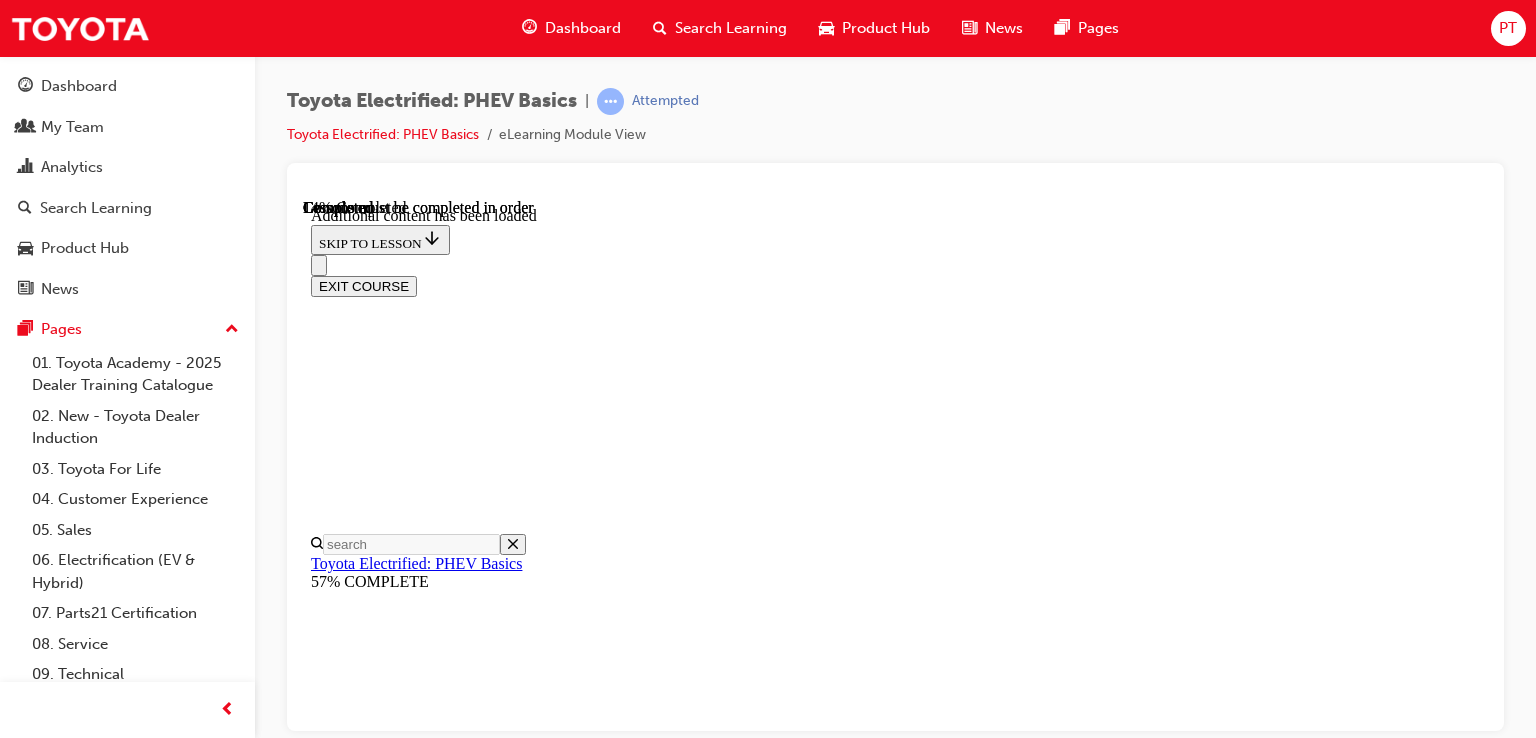 scroll, scrollTop: 62, scrollLeft: 0, axis: vertical 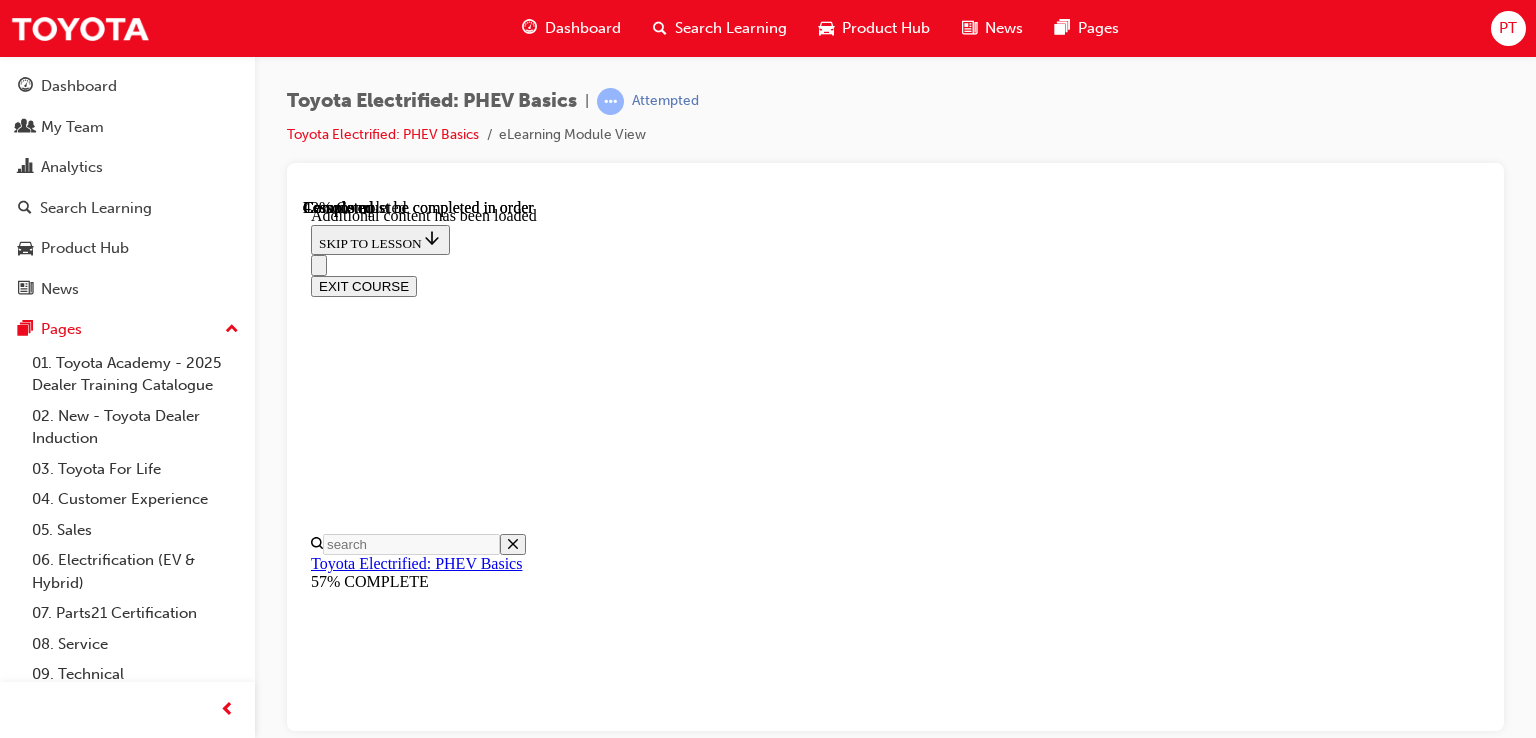 click on "CONTINUE" at bounding box center (353, 10837) 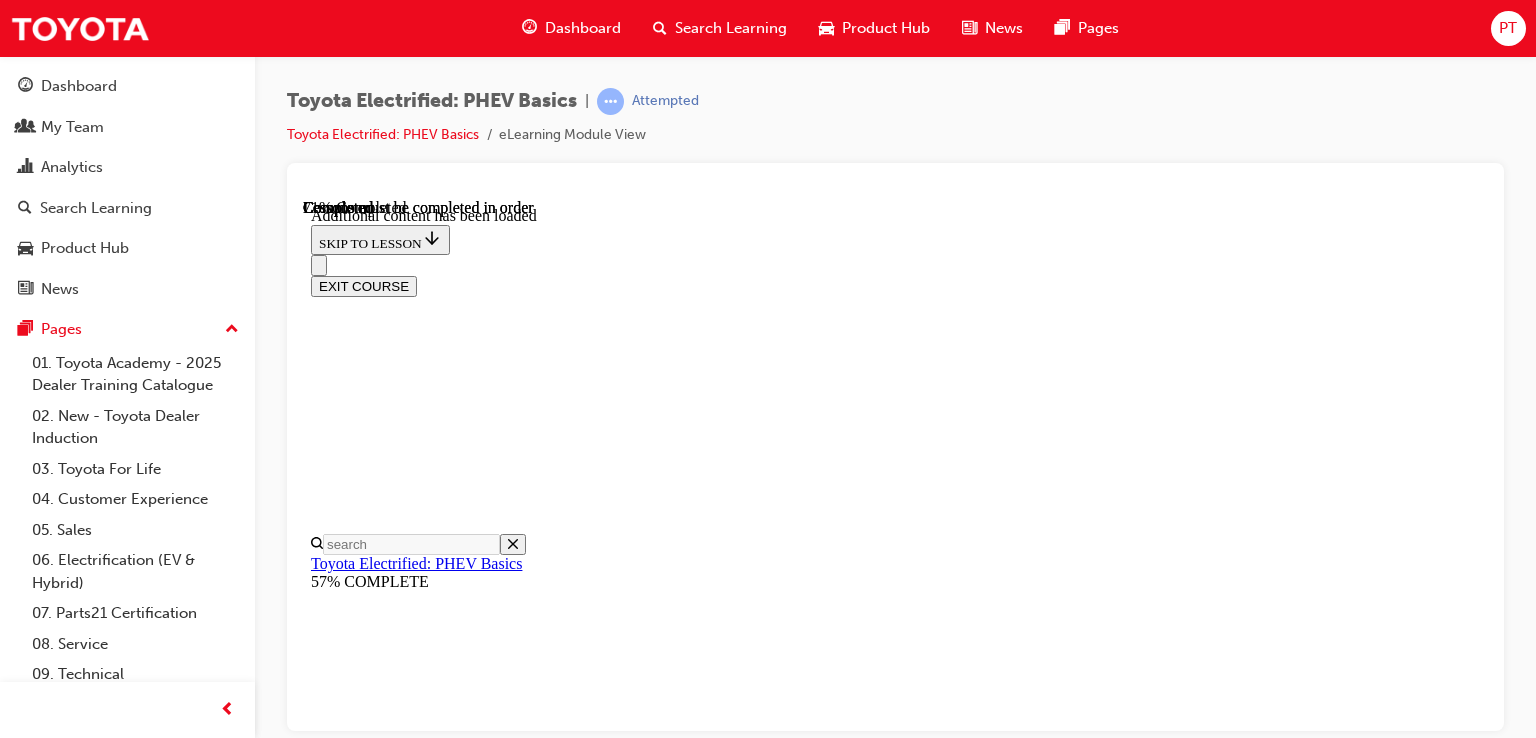scroll, scrollTop: 1112, scrollLeft: 0, axis: vertical 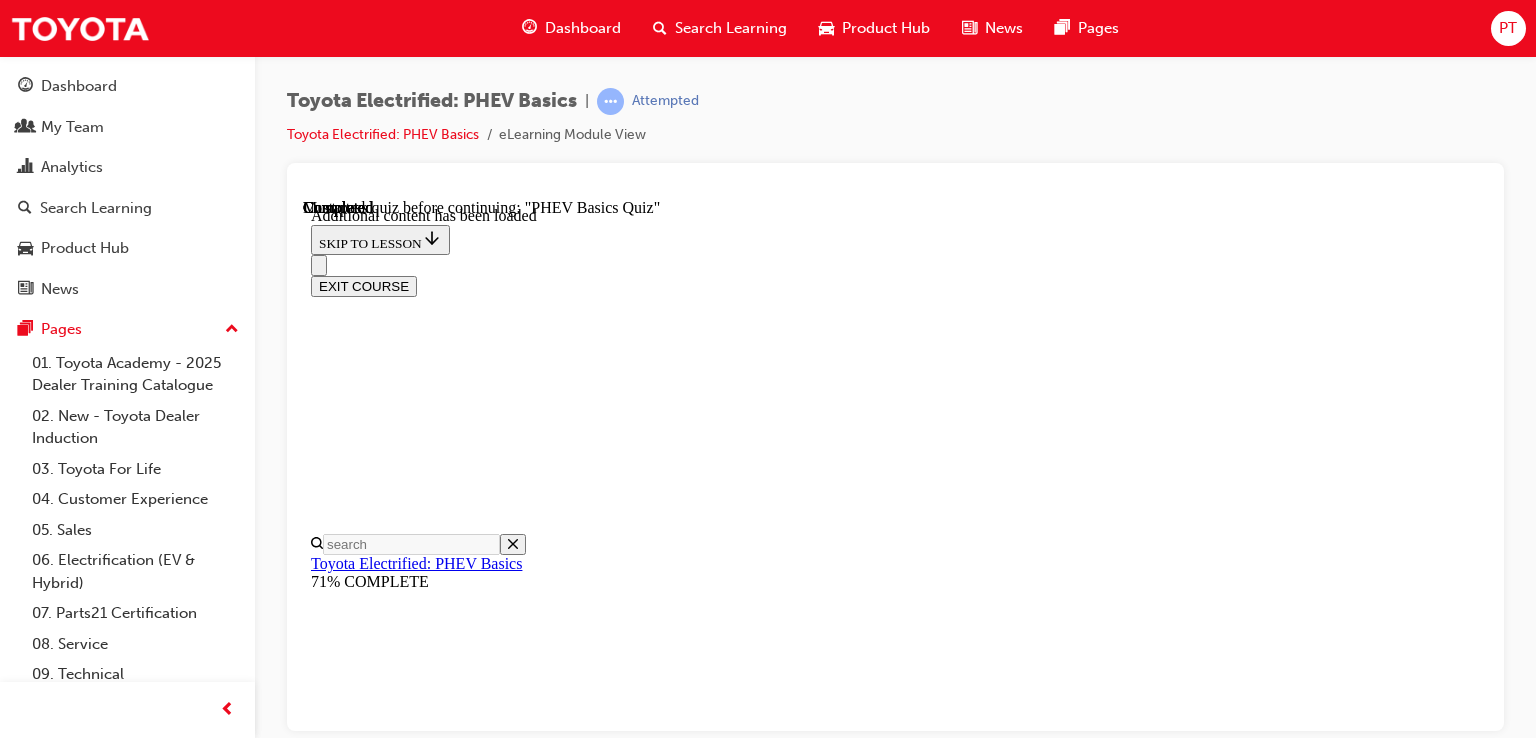 click on "Lesson 6 - PHEV Basics Quiz" at bounding box center (407, 11443) 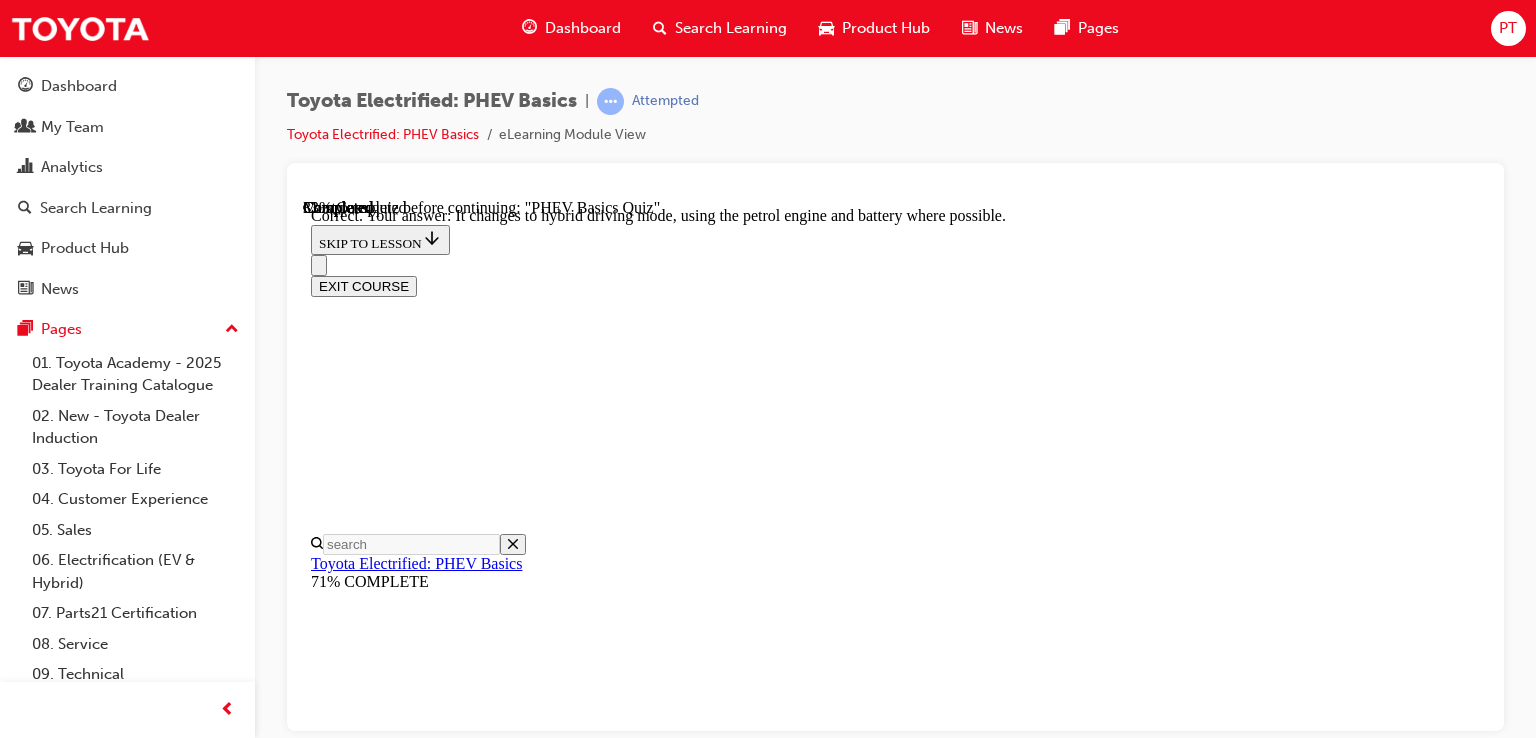 scroll, scrollTop: 429, scrollLeft: 0, axis: vertical 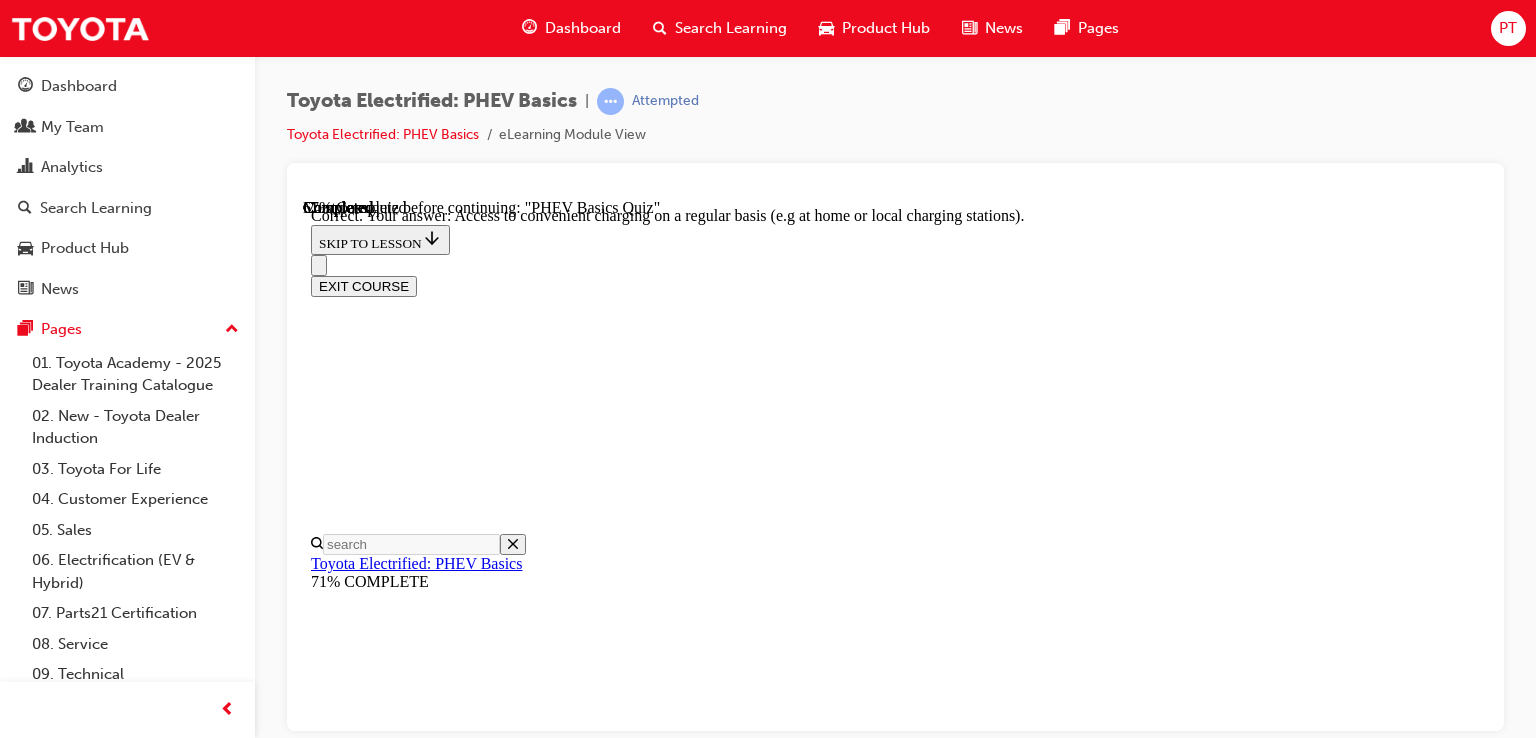 click on "NEXT" at bounding box center (337, 23339) 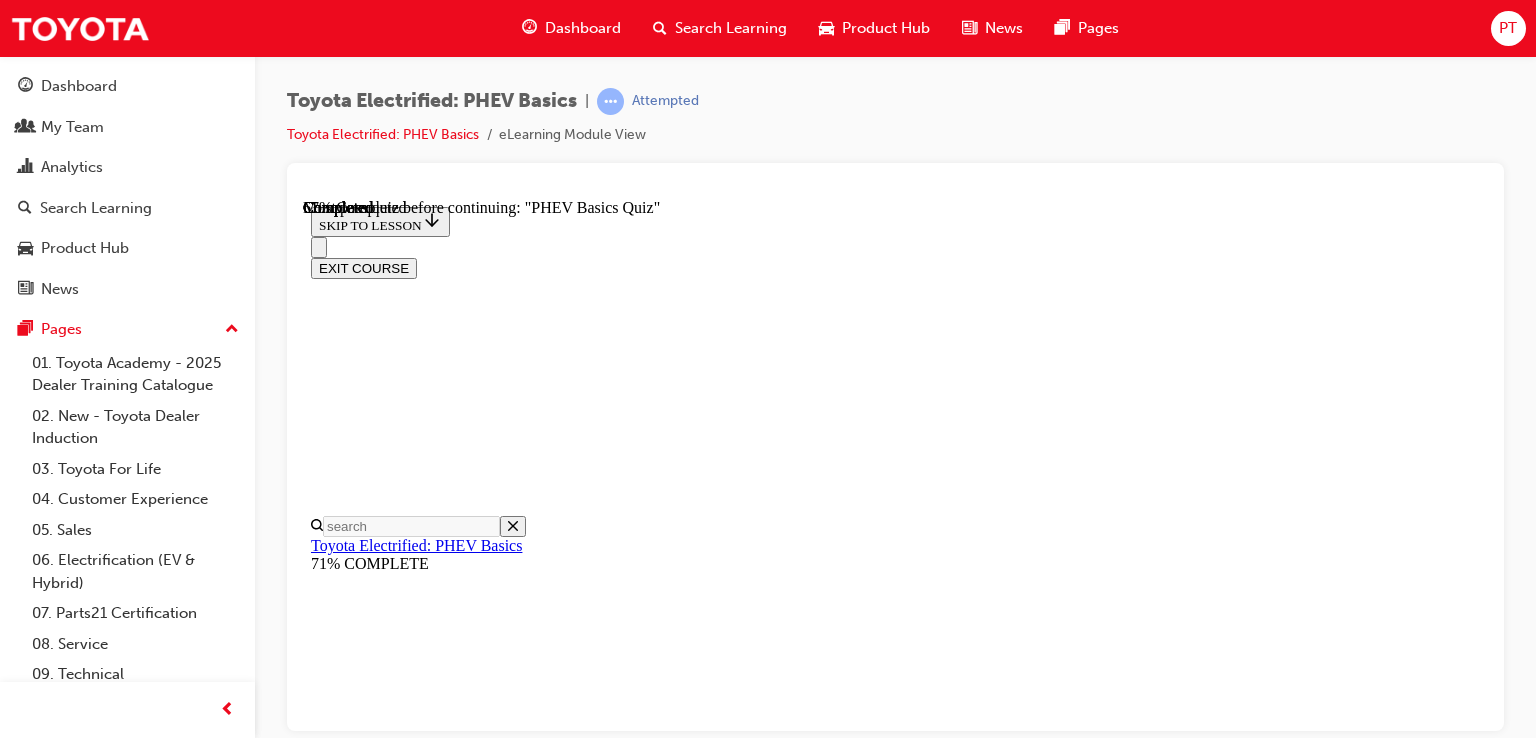 scroll, scrollTop: 200, scrollLeft: 0, axis: vertical 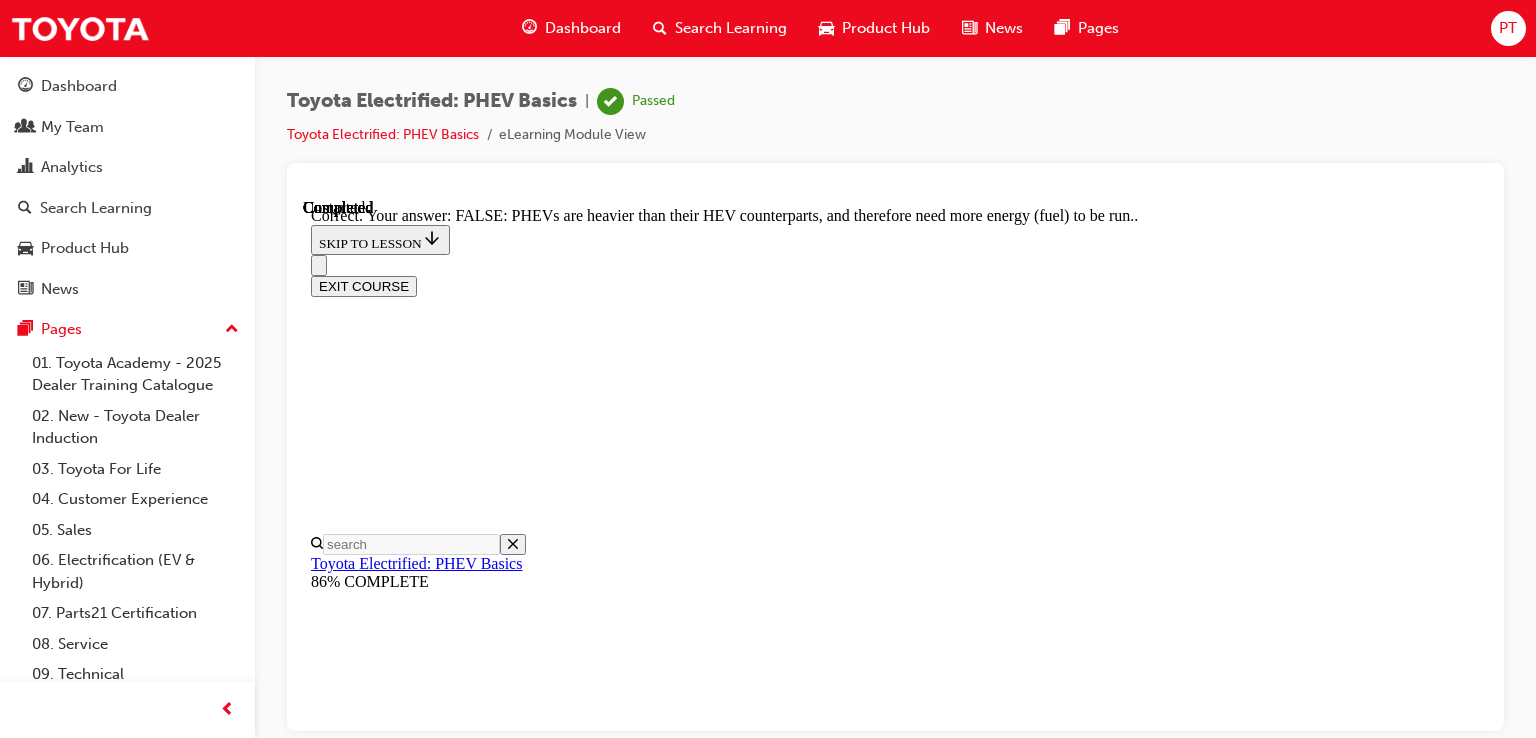 click on "NEXT" at bounding box center [337, 23303] 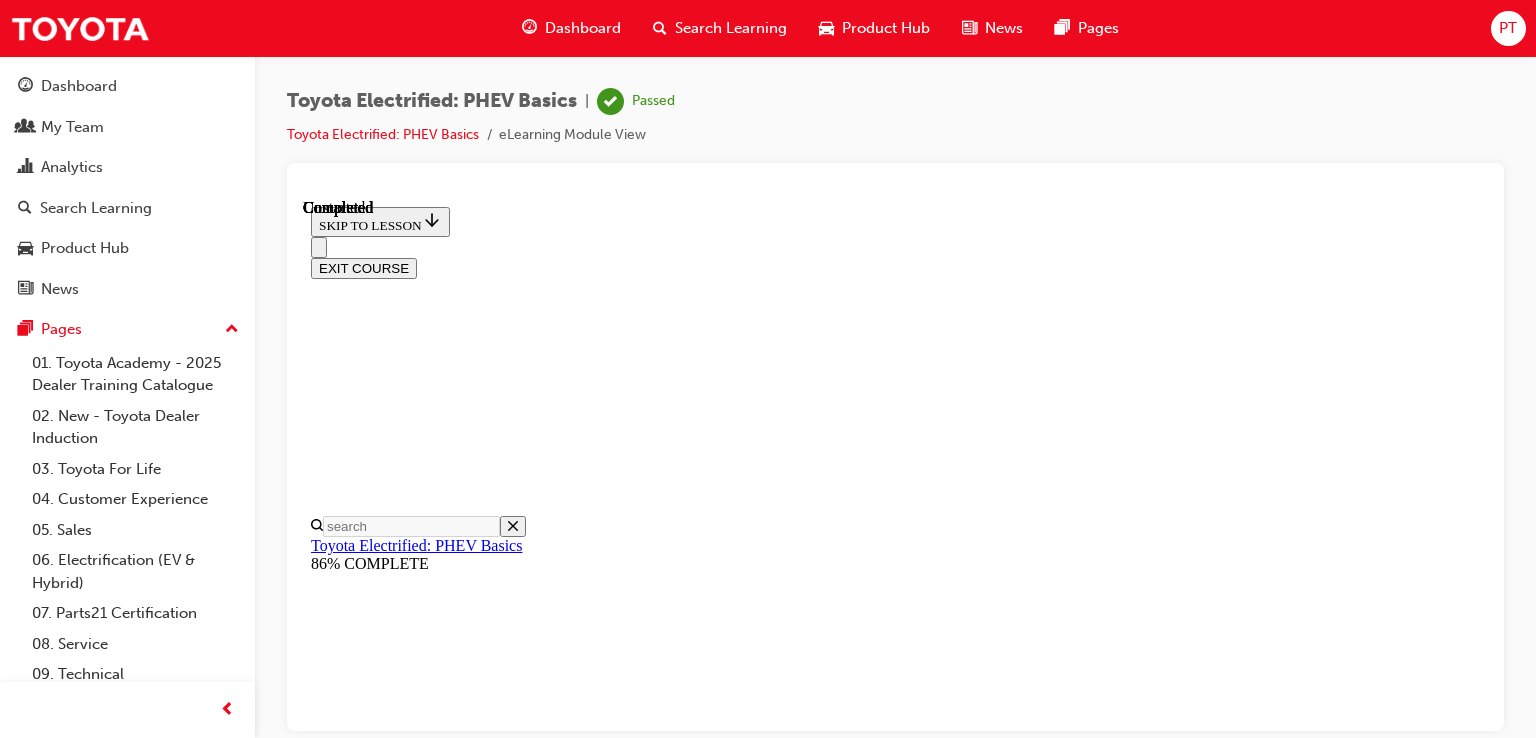 scroll, scrollTop: 549, scrollLeft: 0, axis: vertical 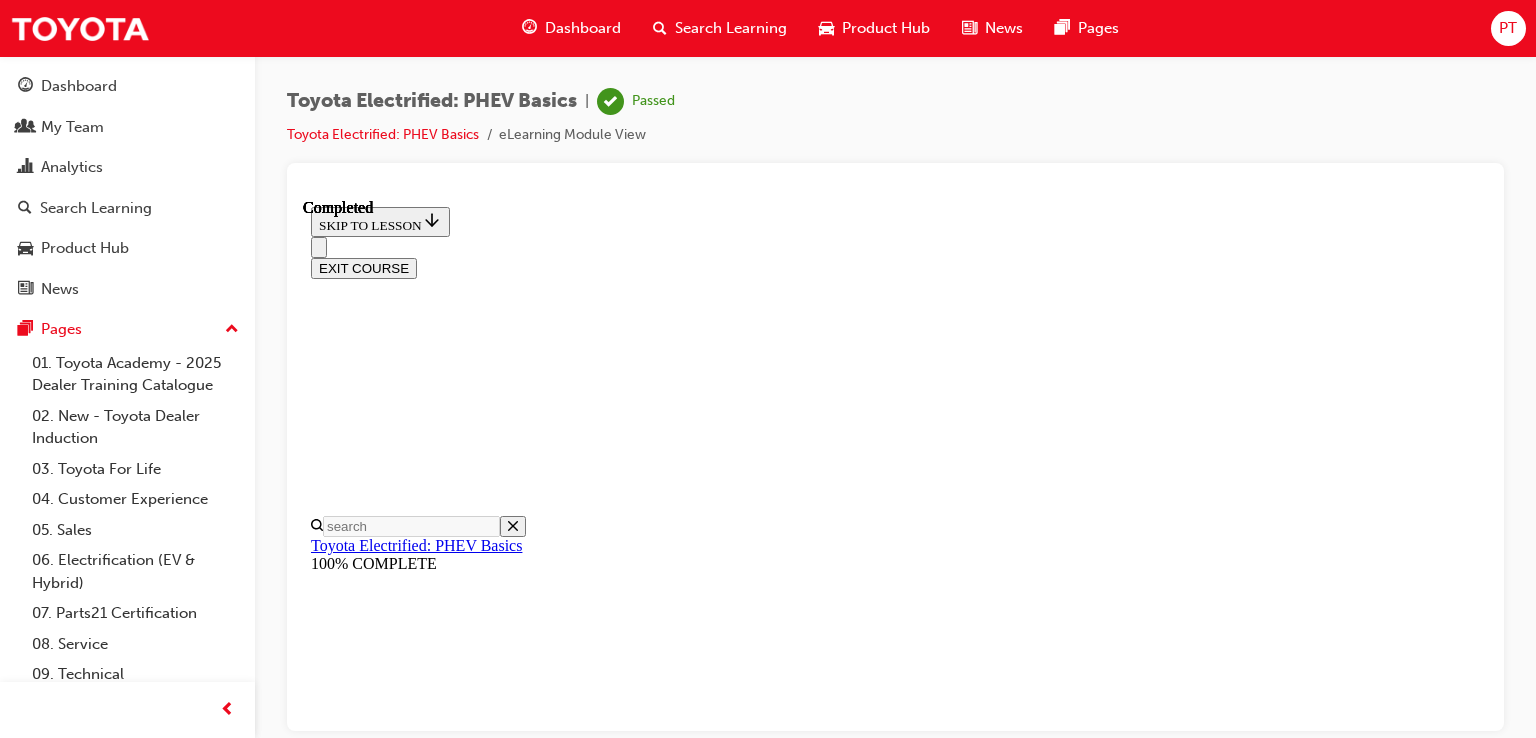 click on "EXIT COURSE" at bounding box center (364, 267) 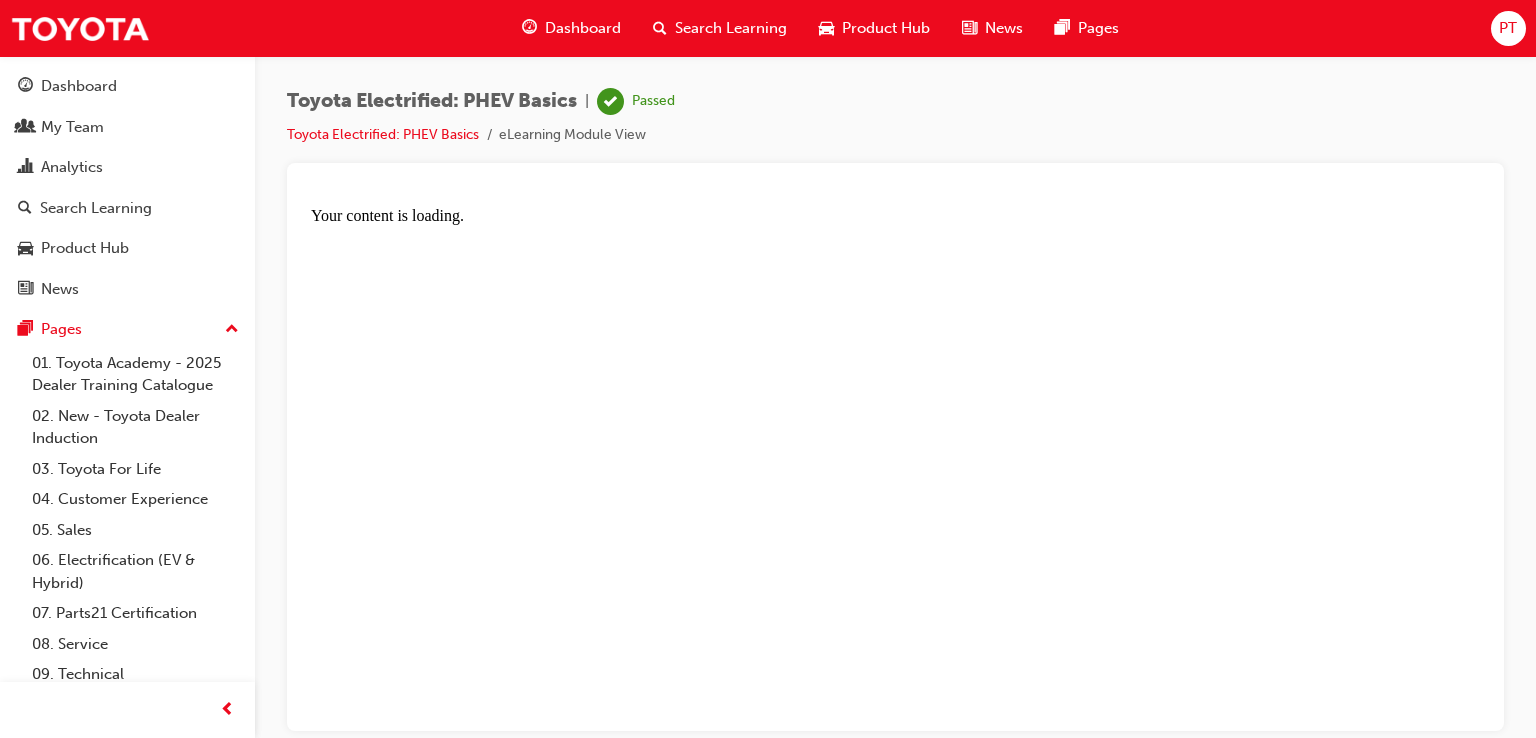 scroll, scrollTop: 0, scrollLeft: 0, axis: both 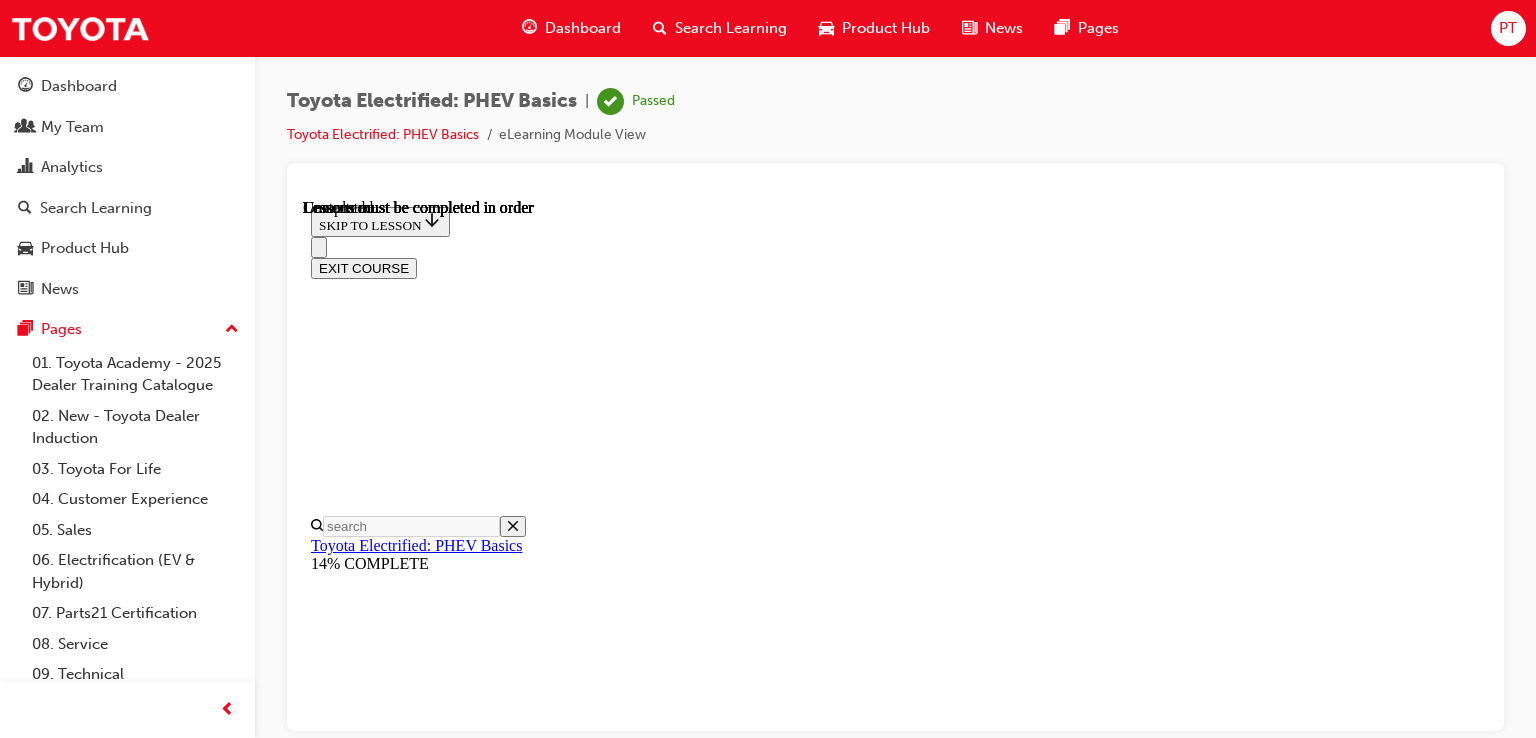 click on "EXIT COURSE" at bounding box center [364, 267] 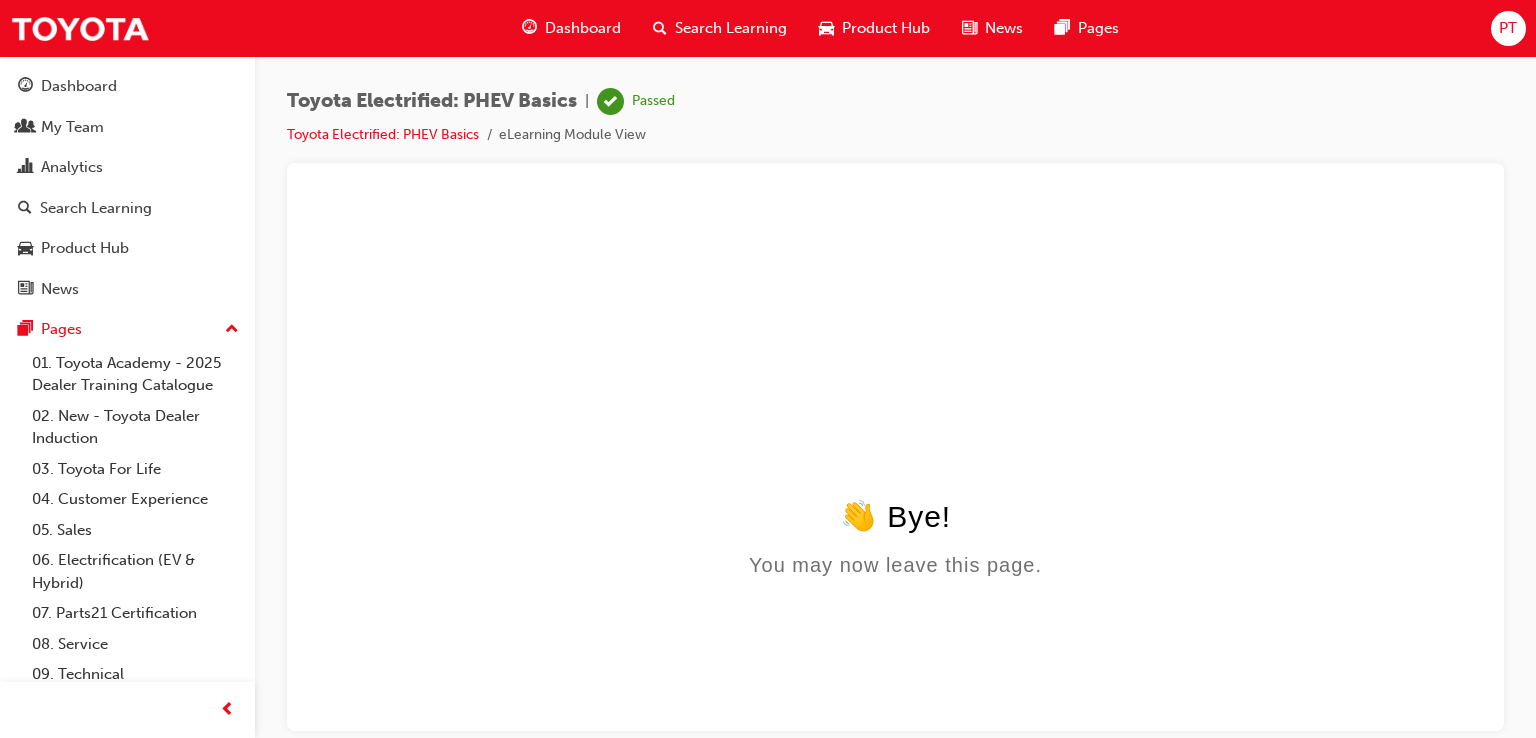 scroll, scrollTop: 0, scrollLeft: 0, axis: both 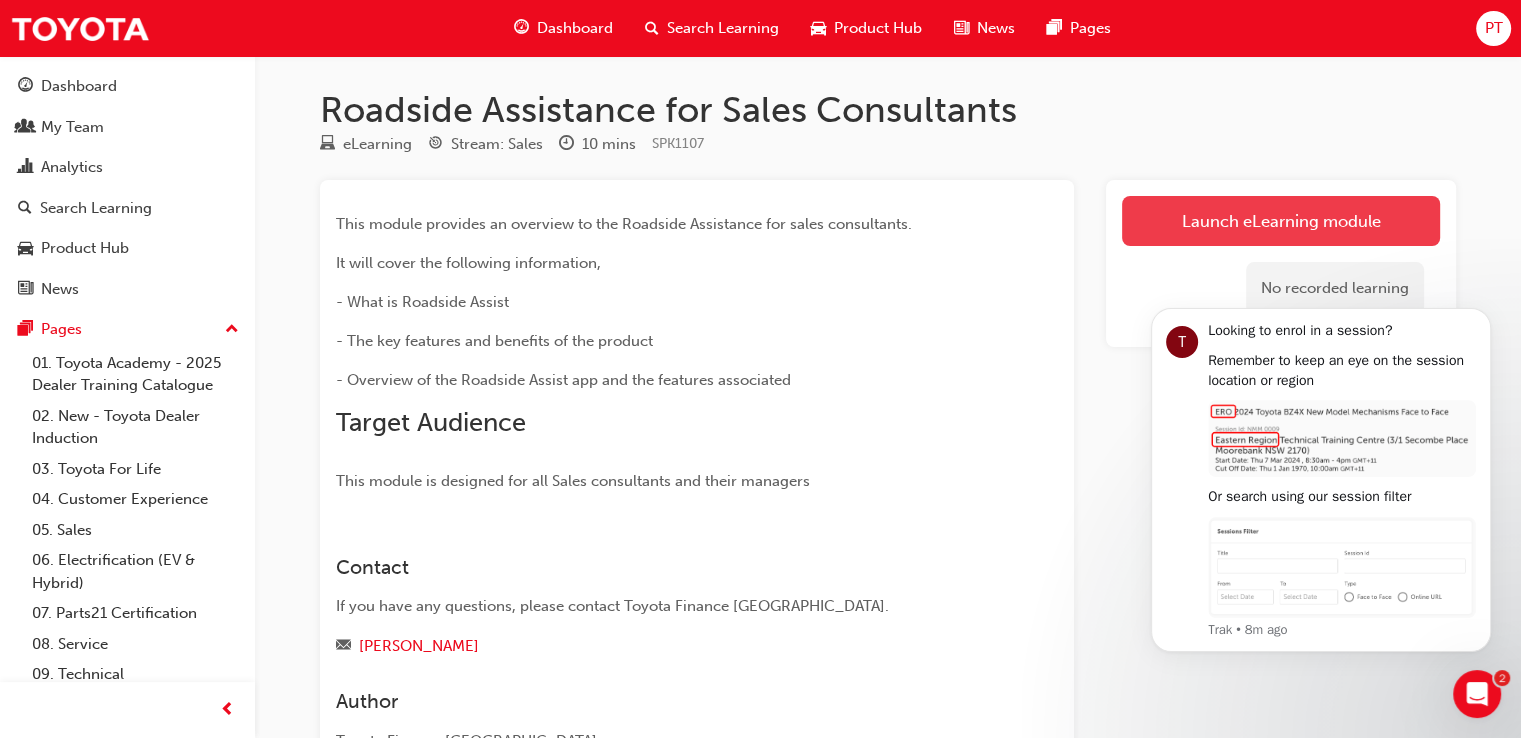 click on "Launch eLearning module" at bounding box center [1281, 221] 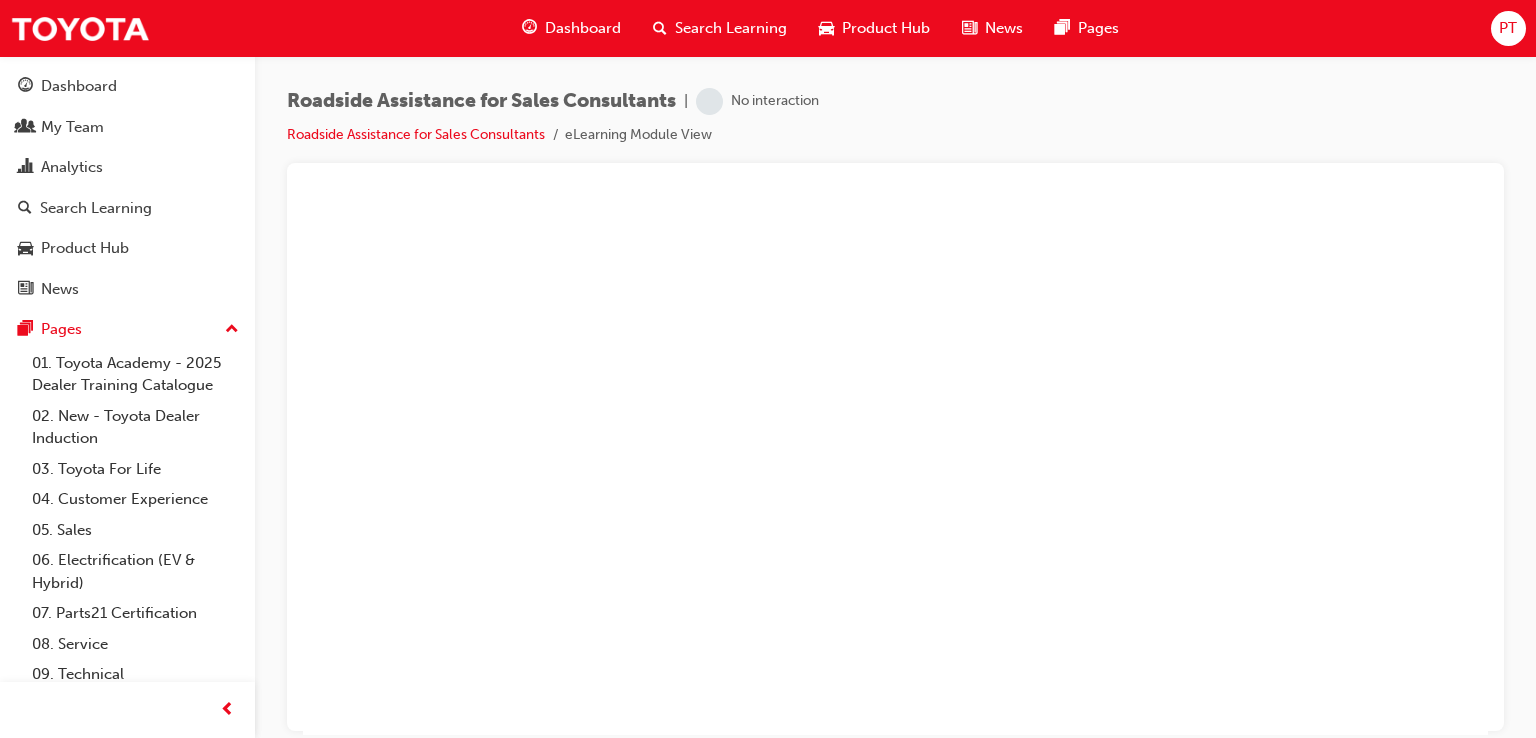 scroll, scrollTop: 0, scrollLeft: 0, axis: both 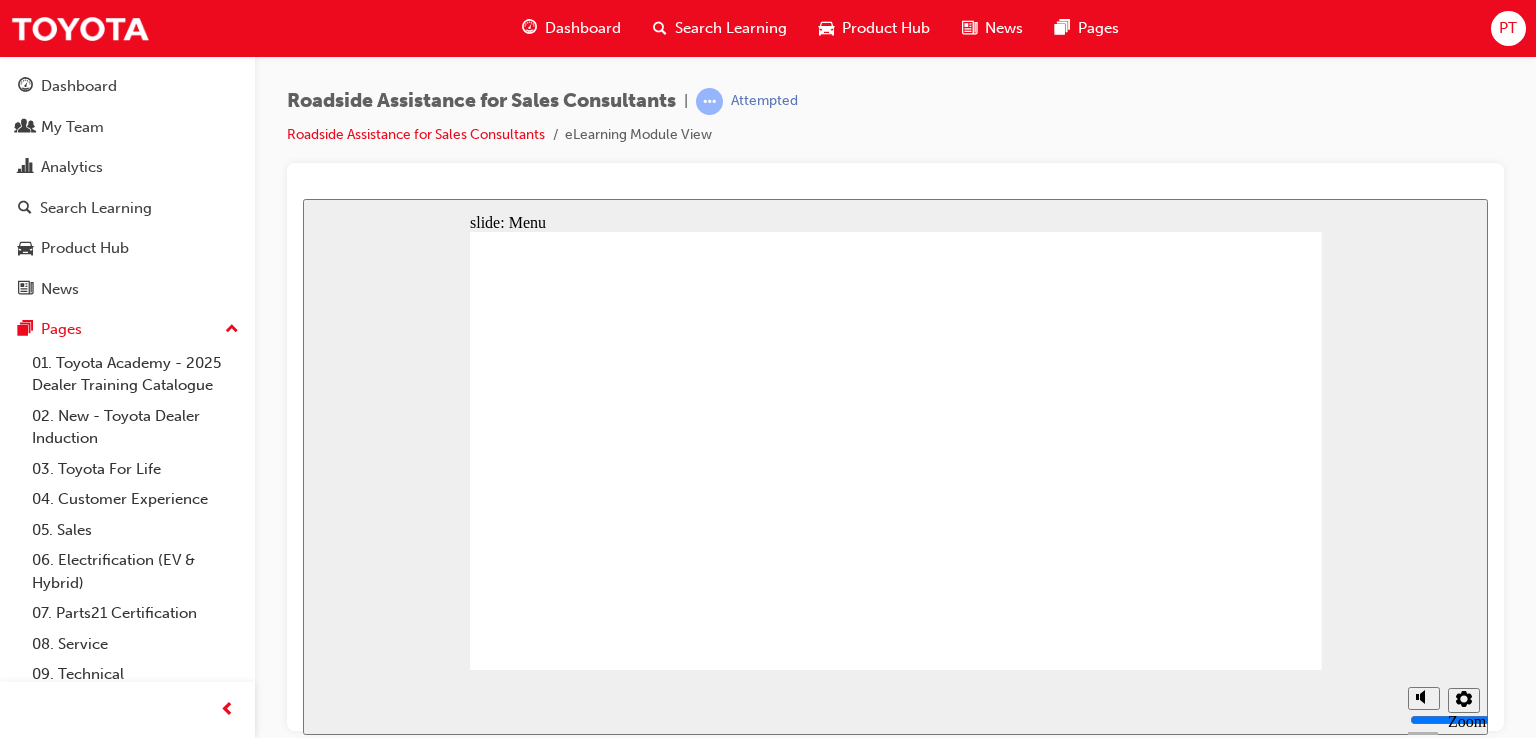 click 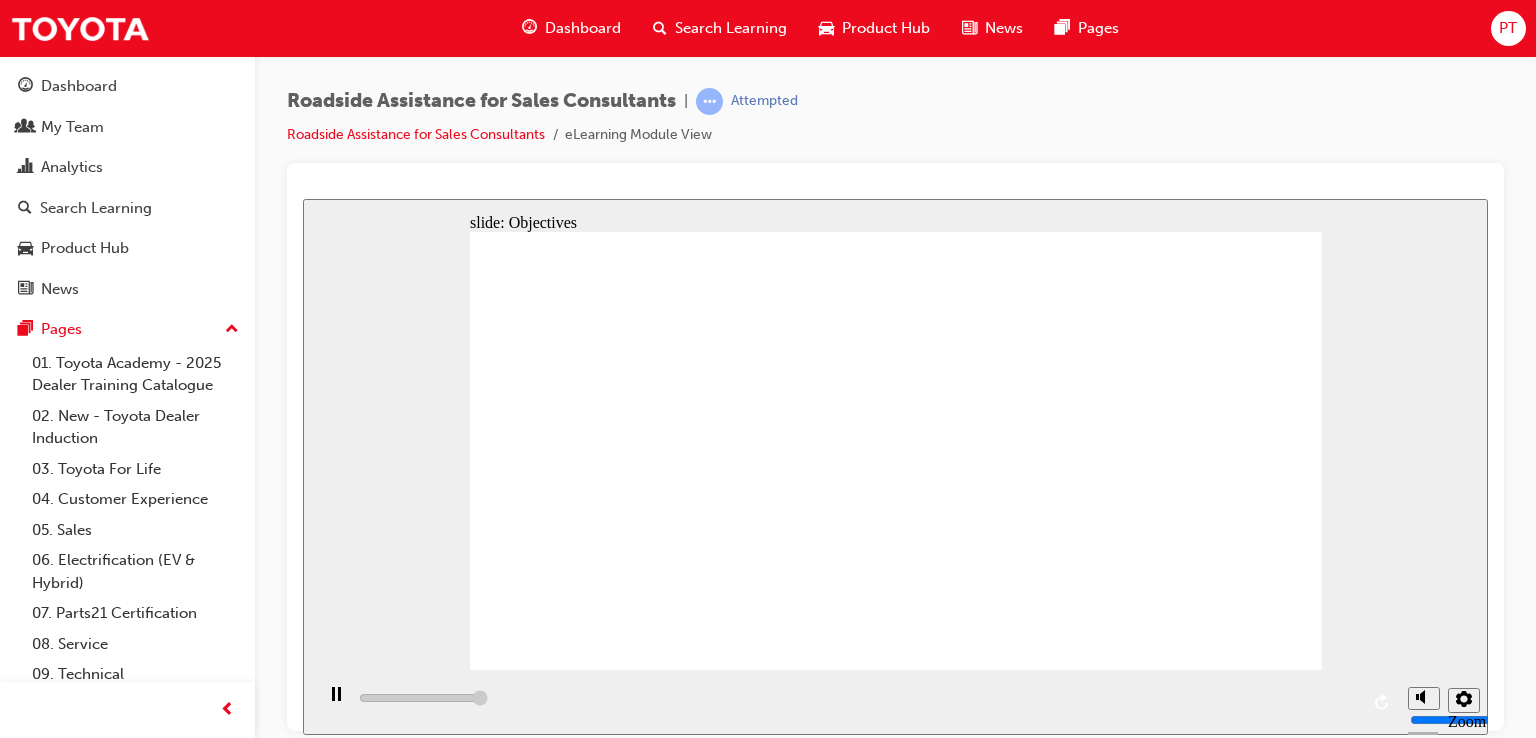 click 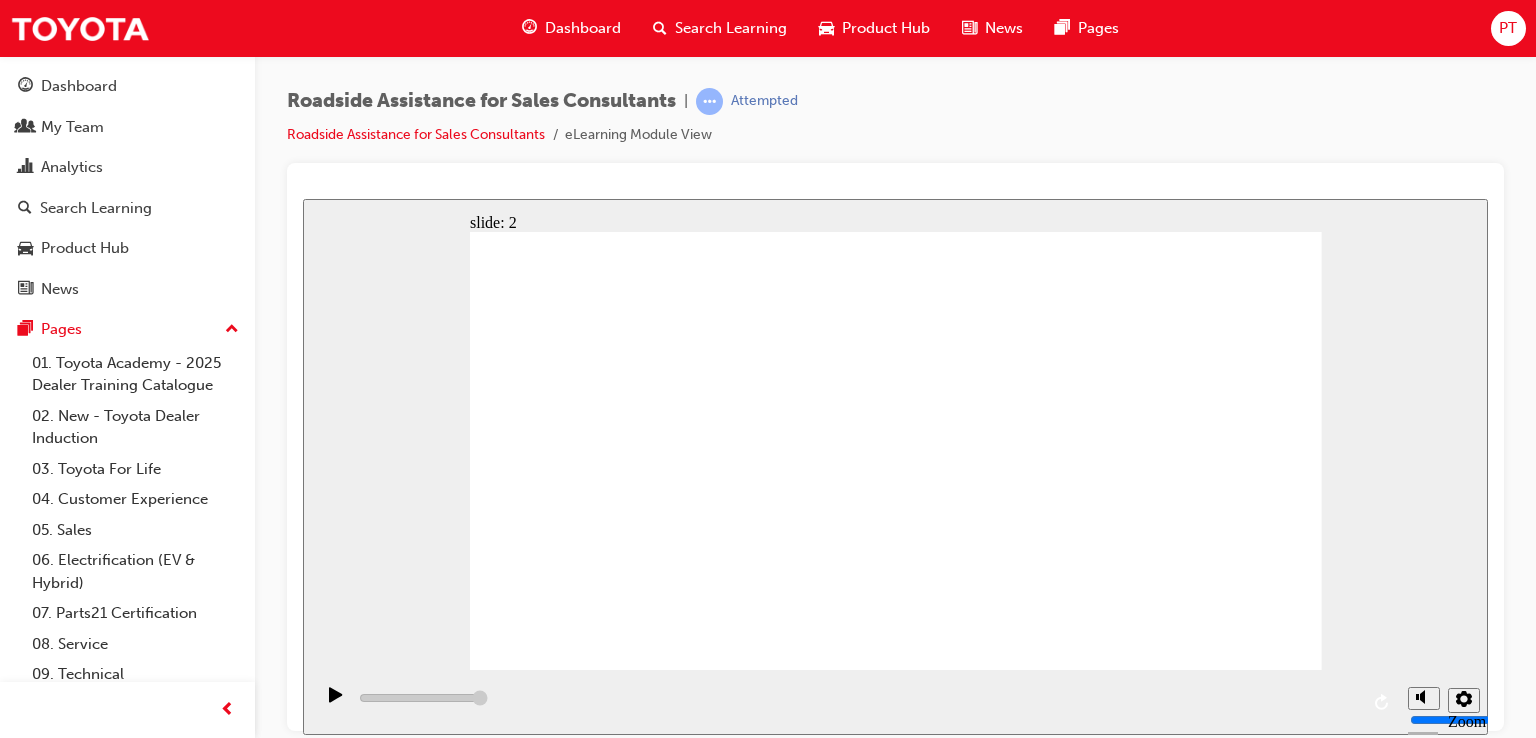 click 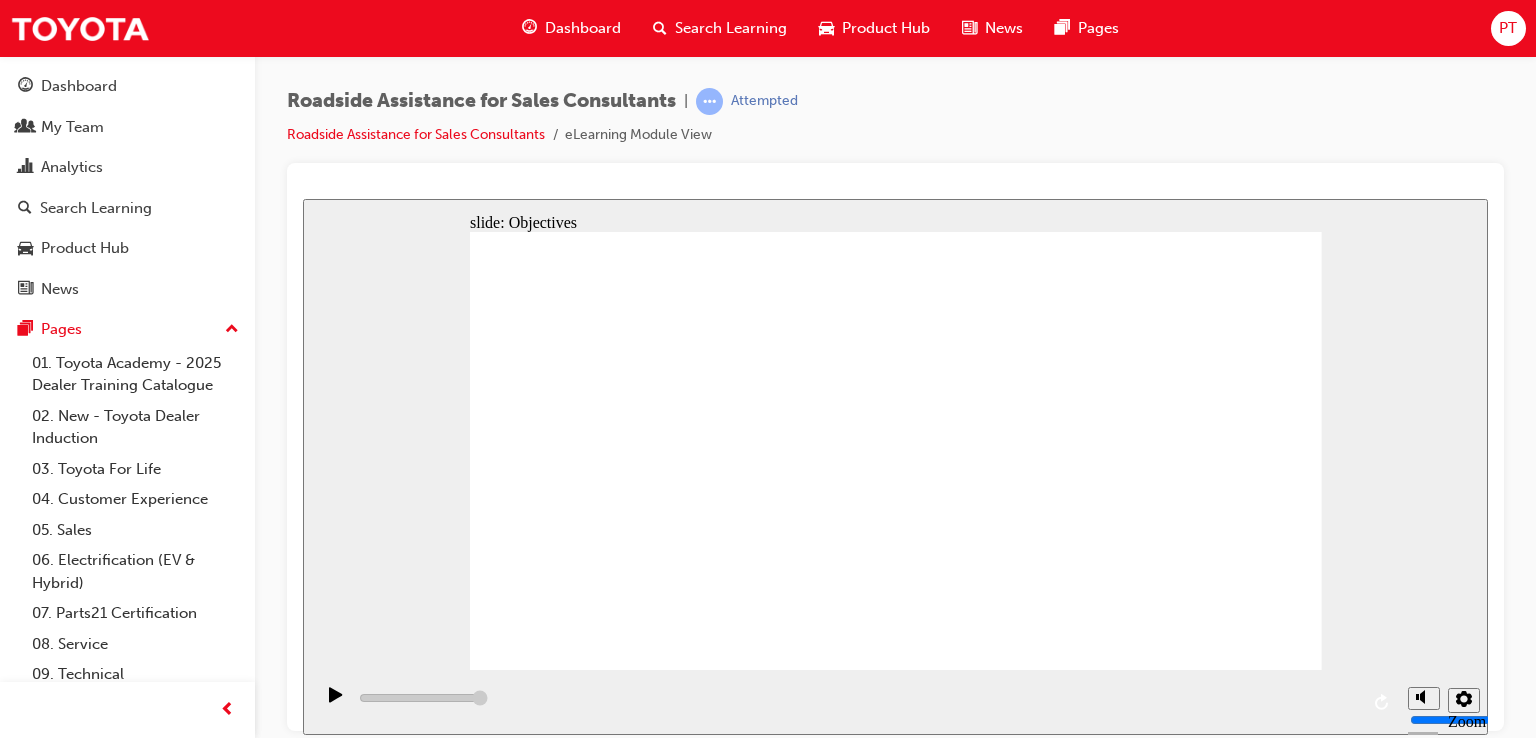 click 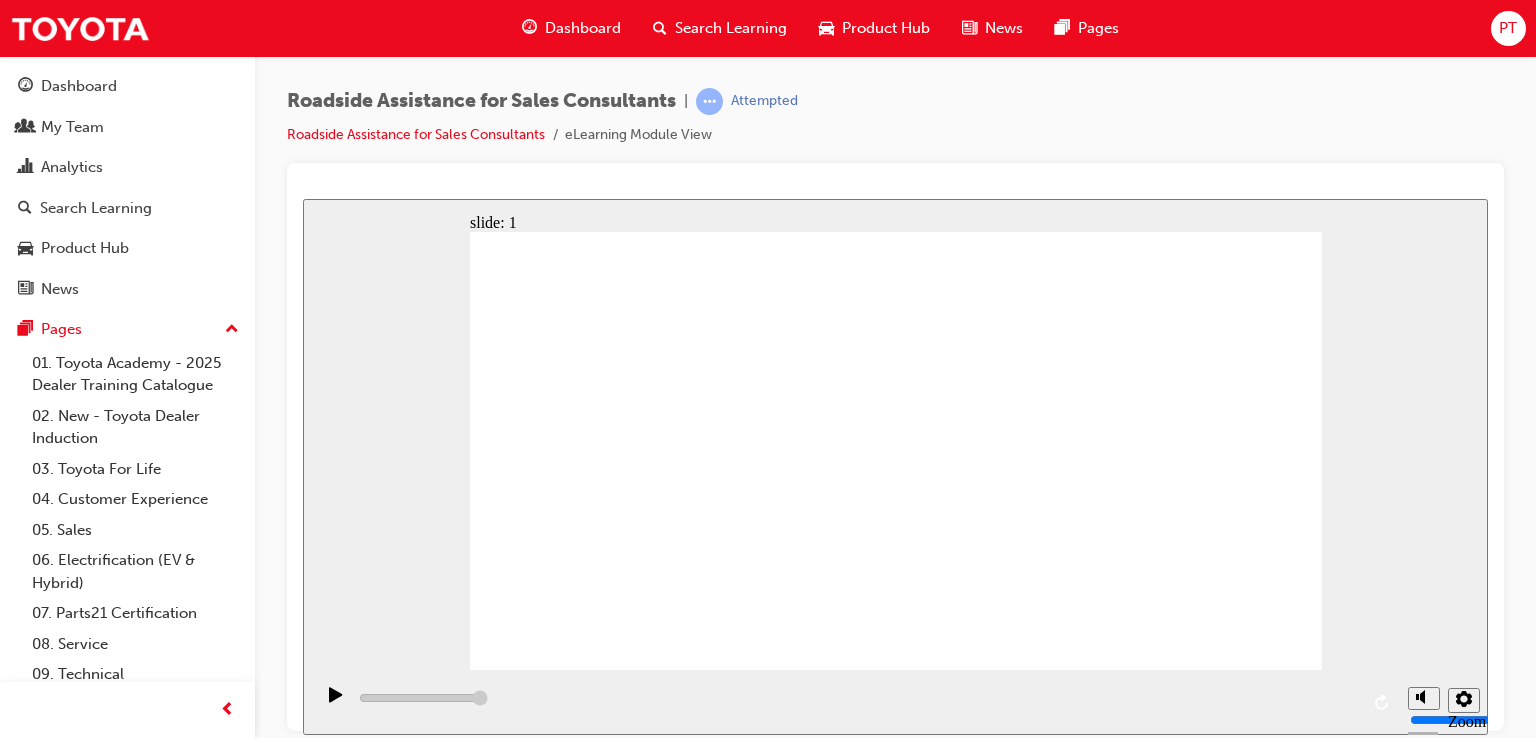 click 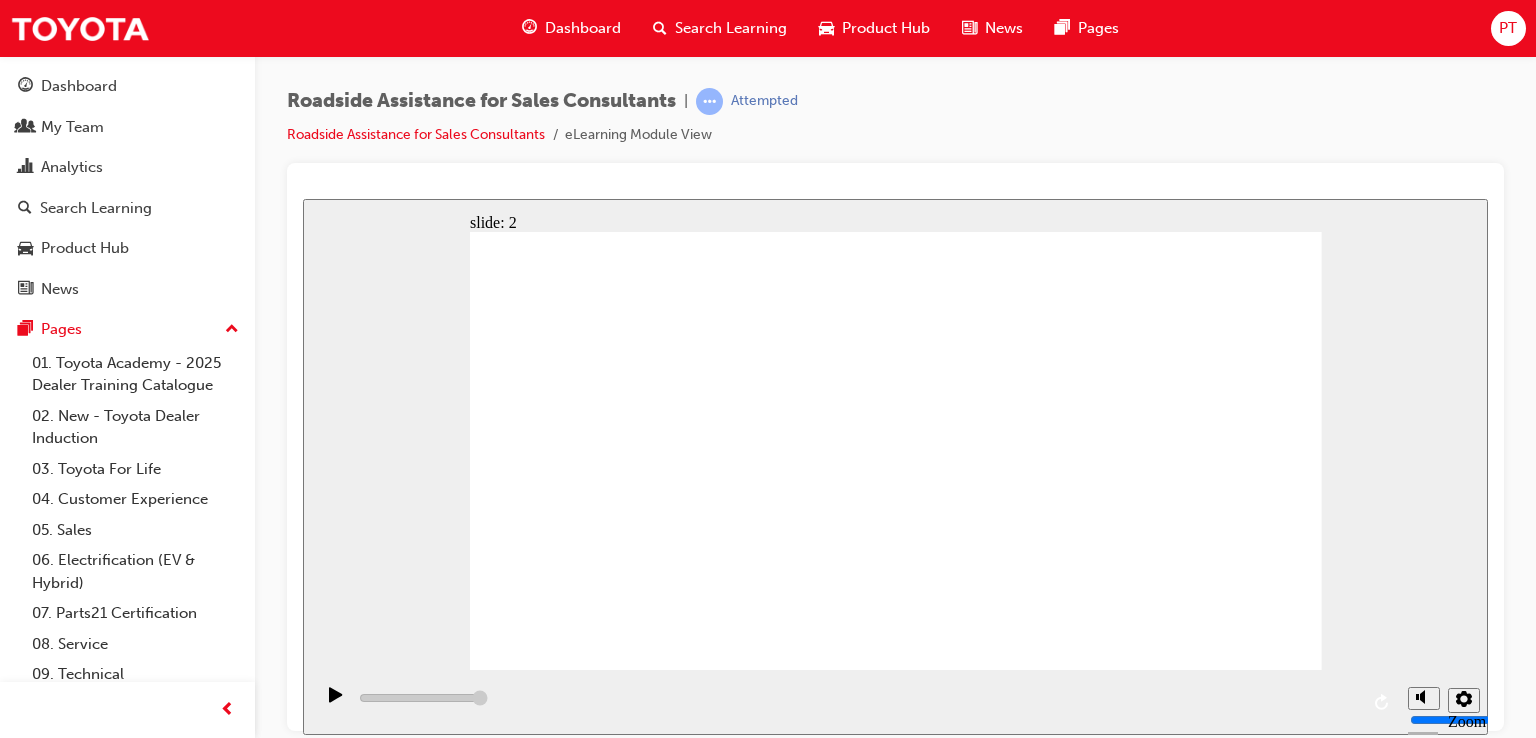 click 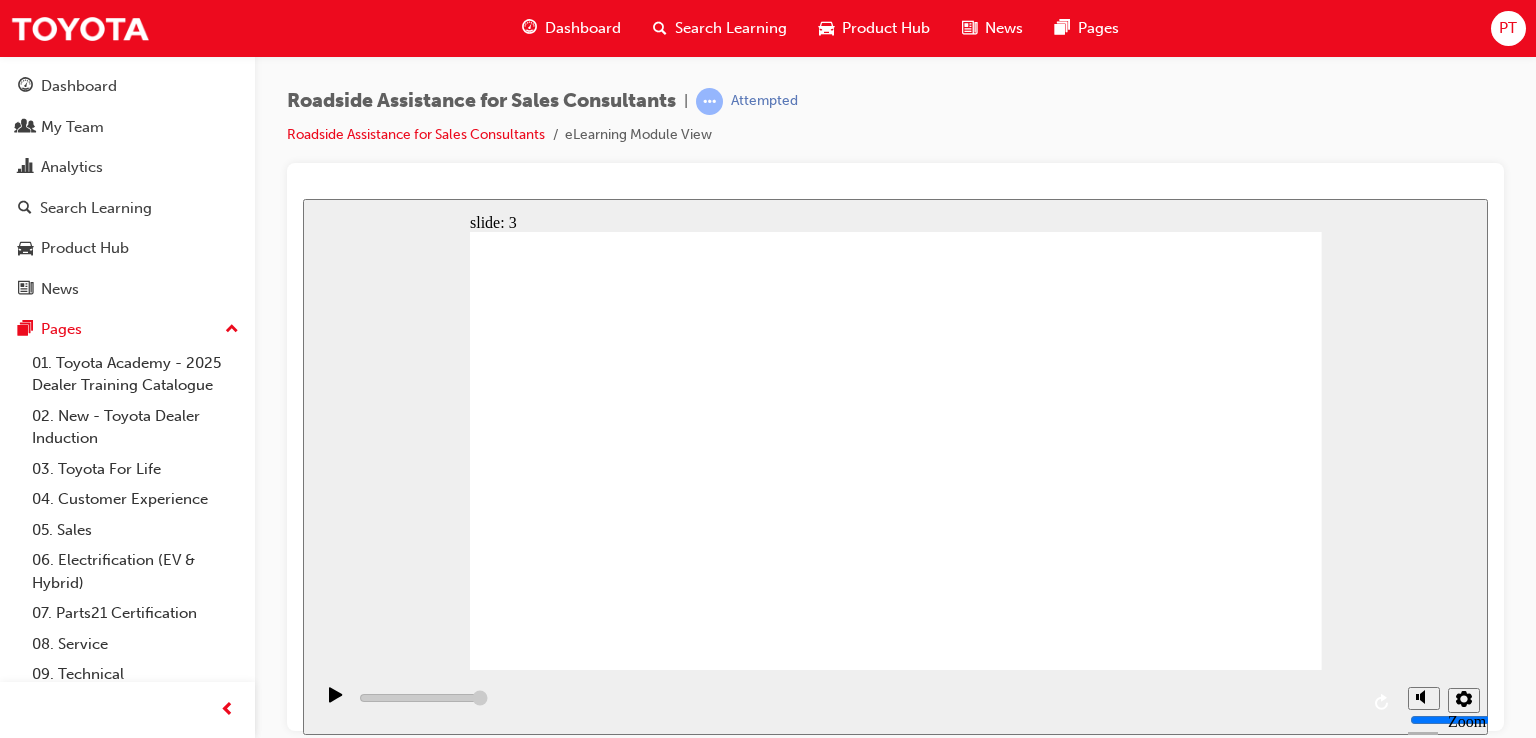 click 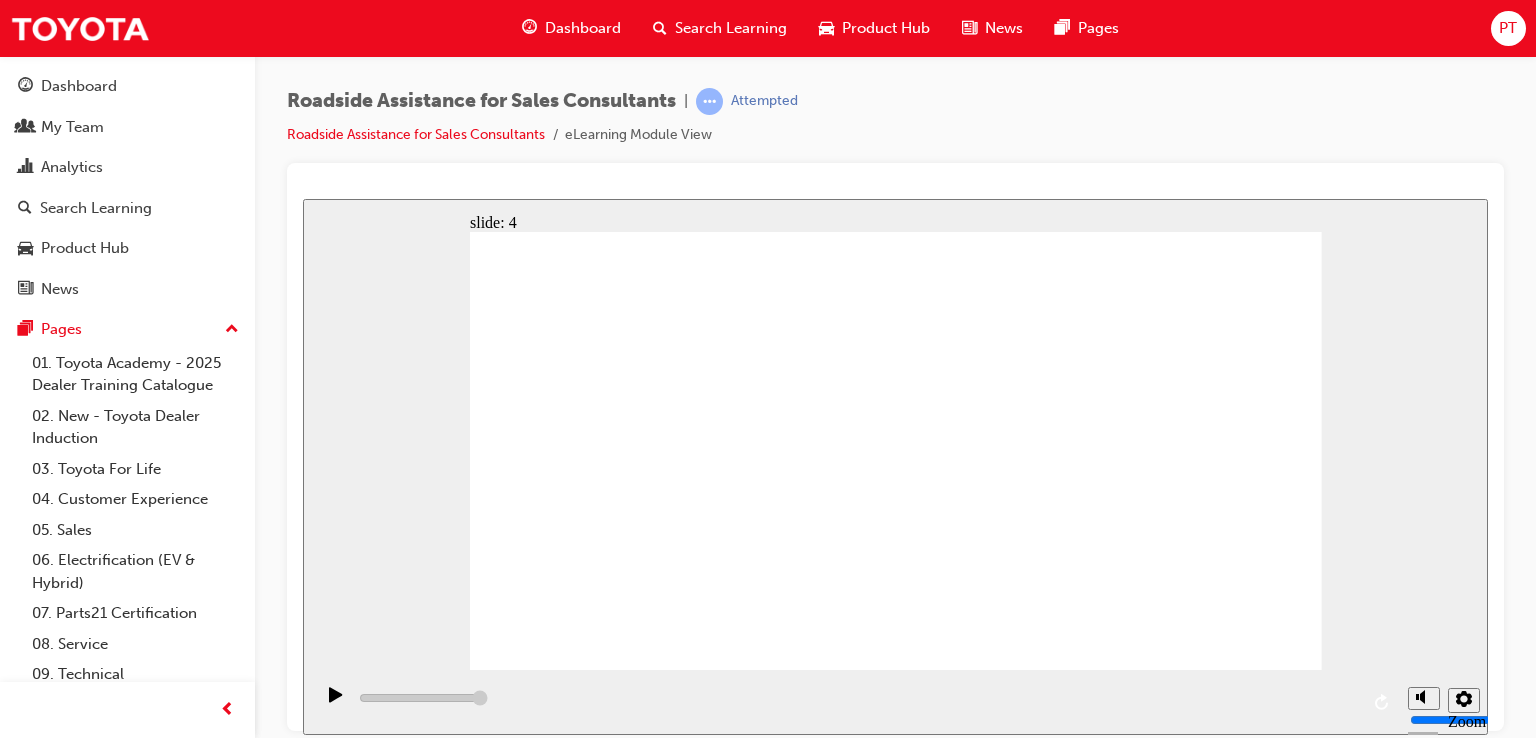 click 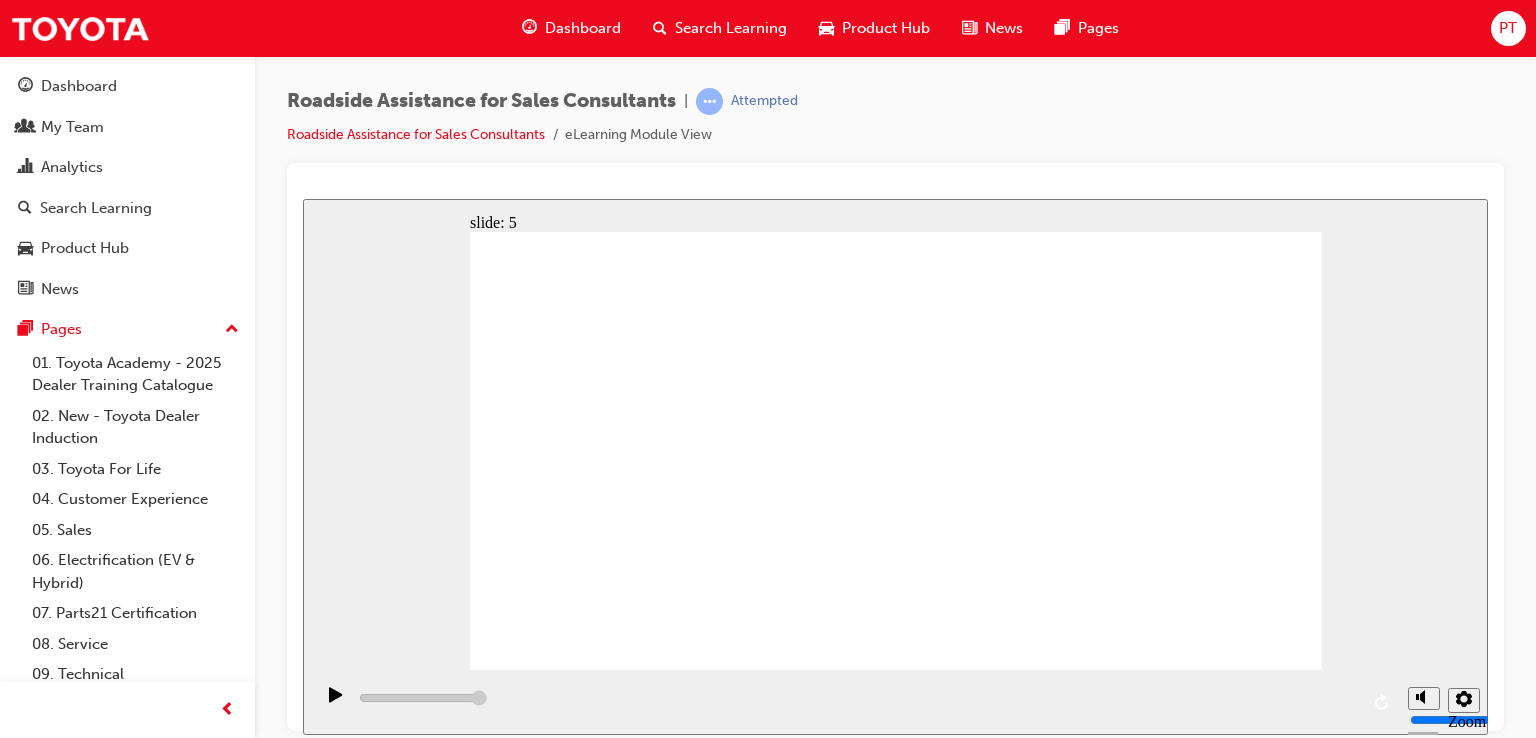click 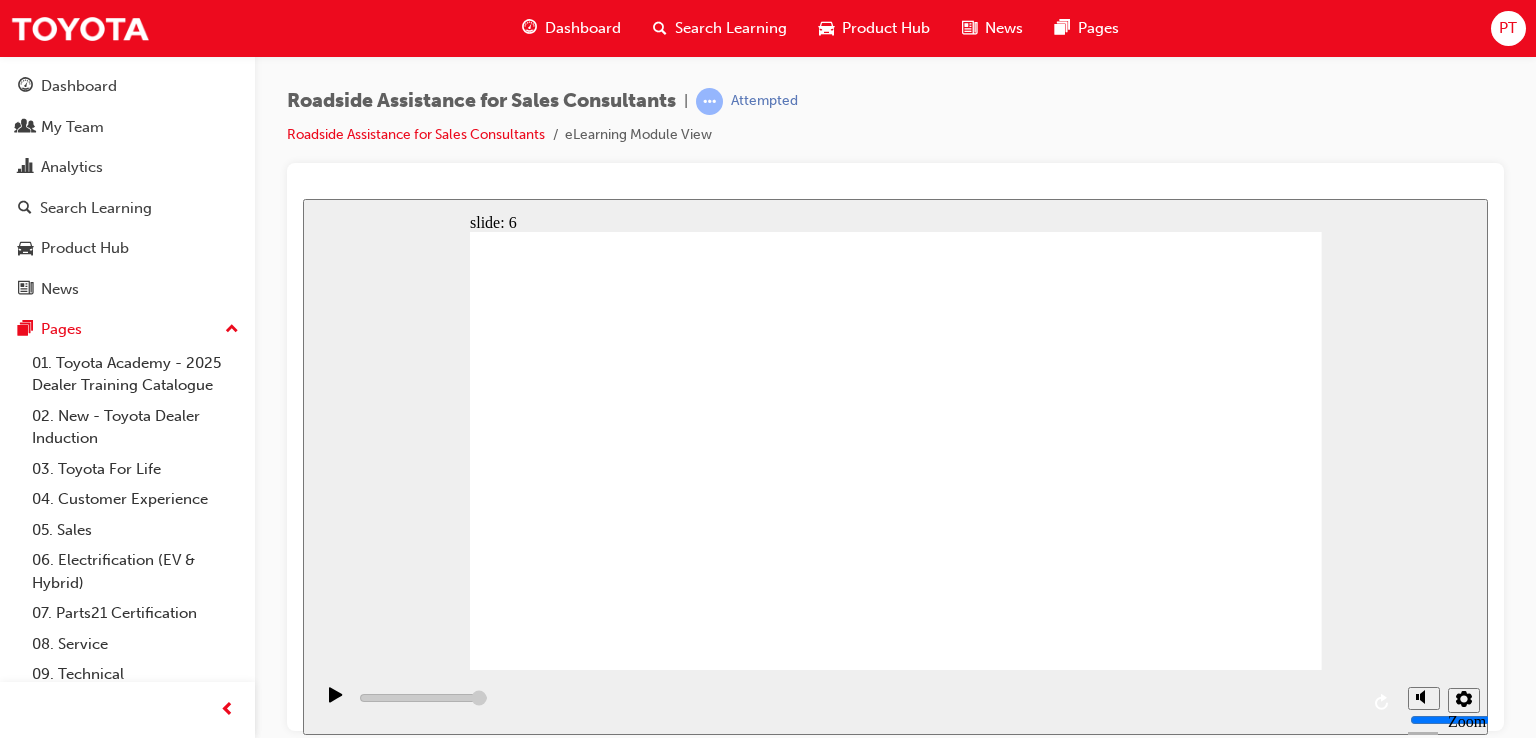 click 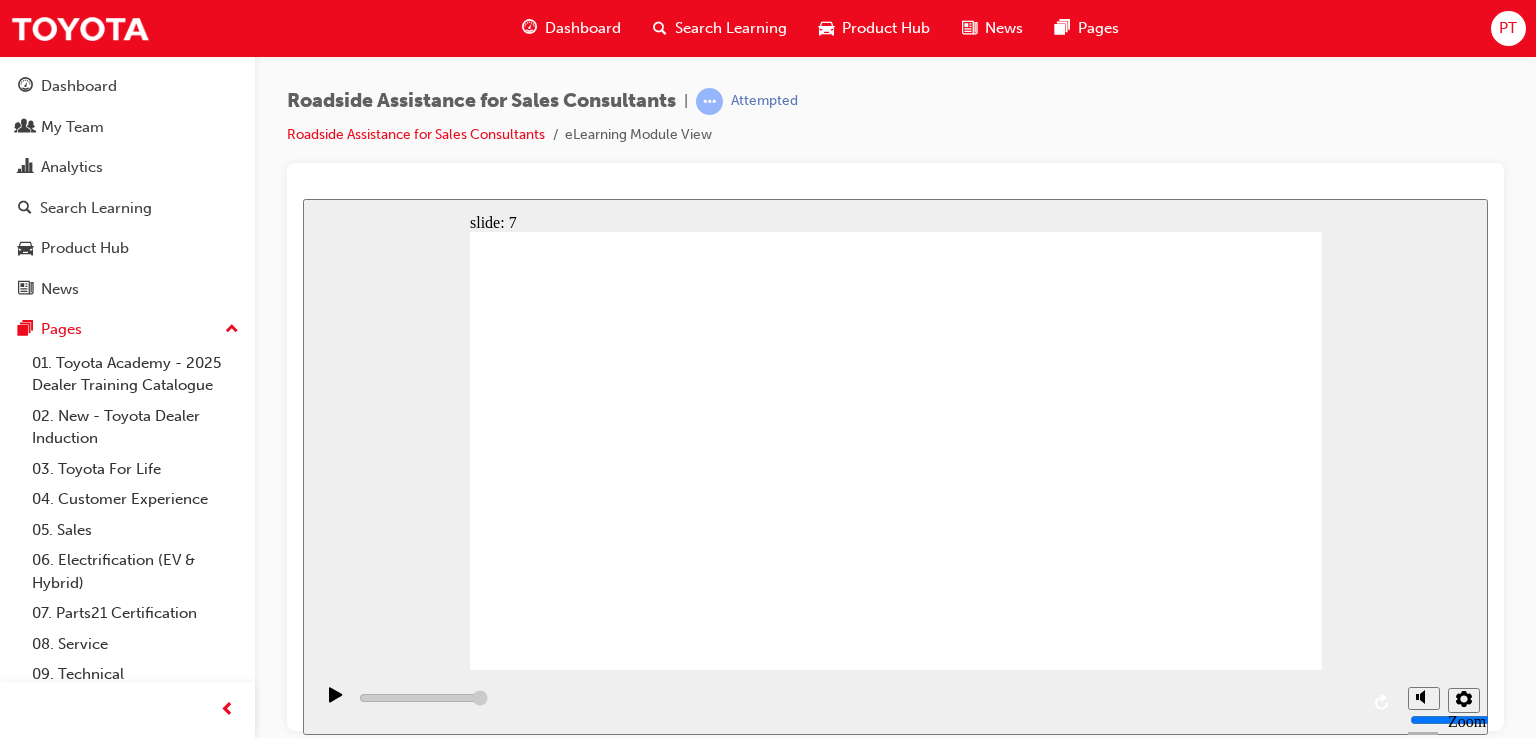 click 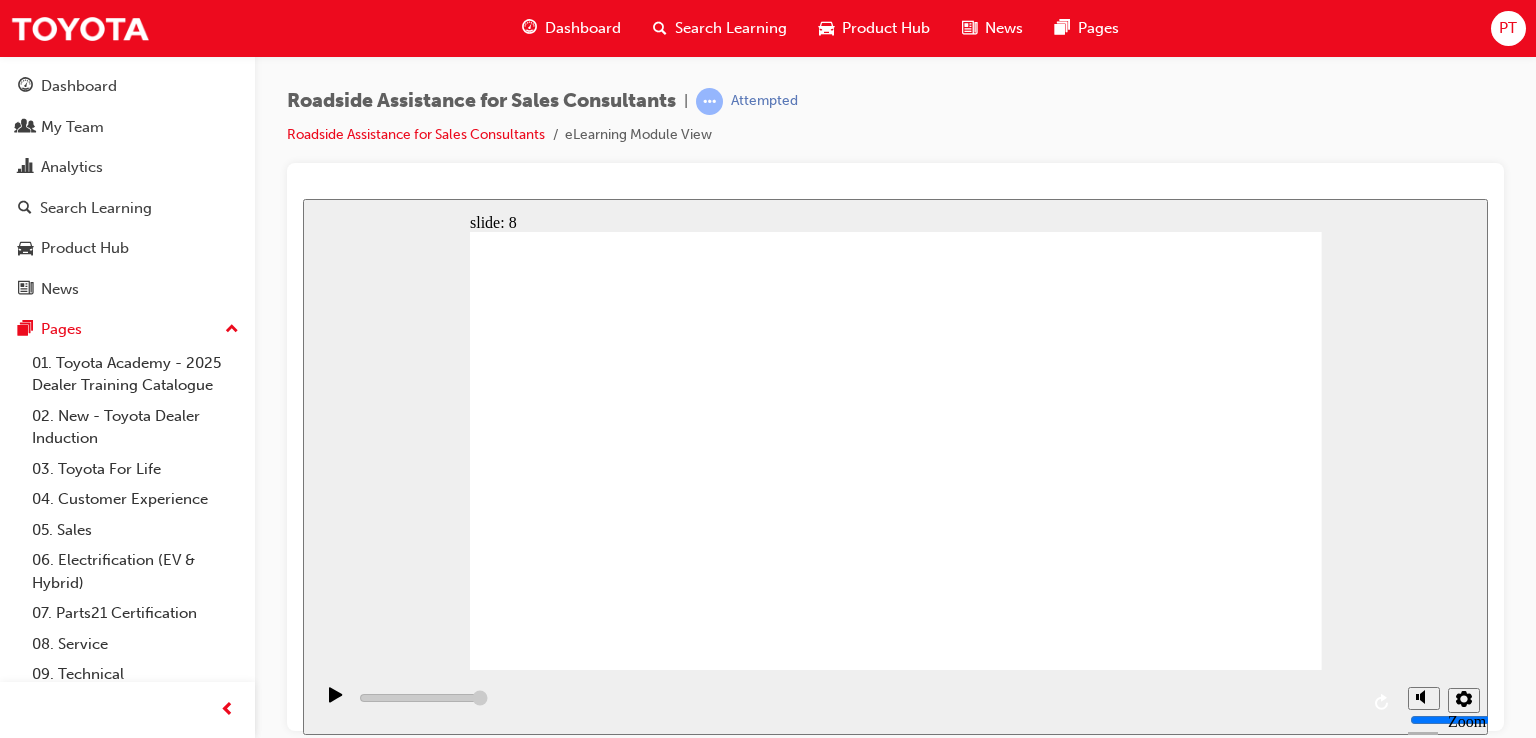 click 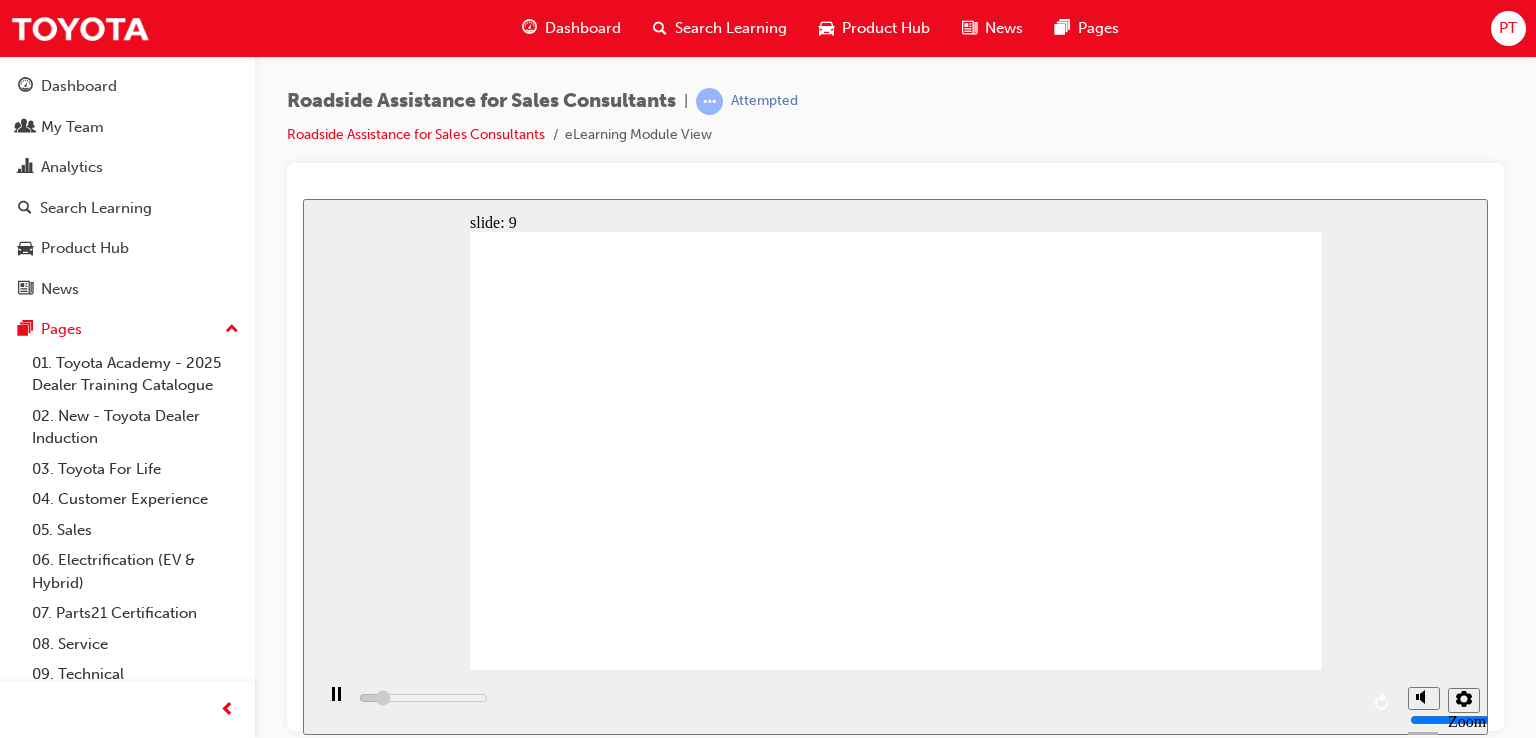 click 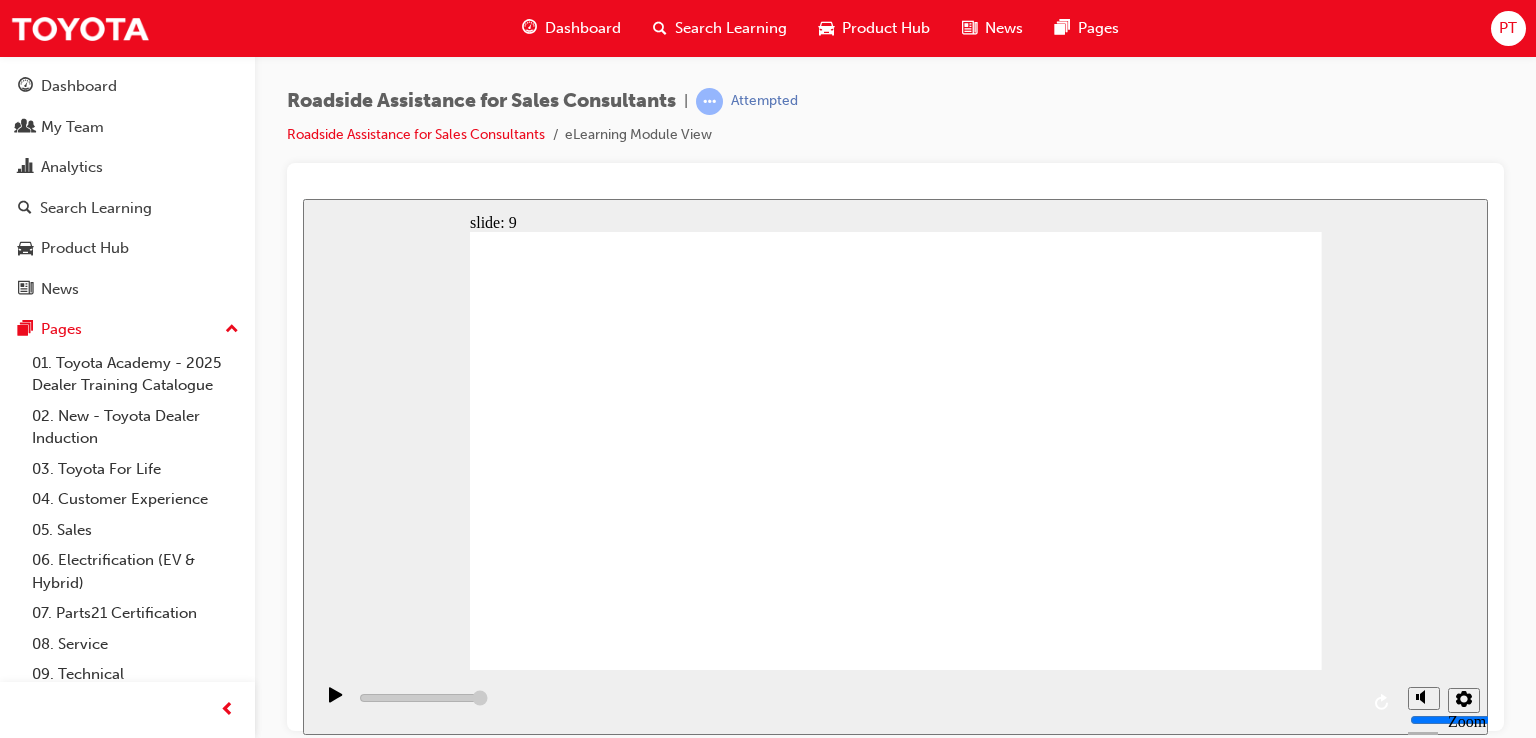 drag, startPoint x: 1028, startPoint y: 577, endPoint x: 964, endPoint y: 652, distance: 98.59513 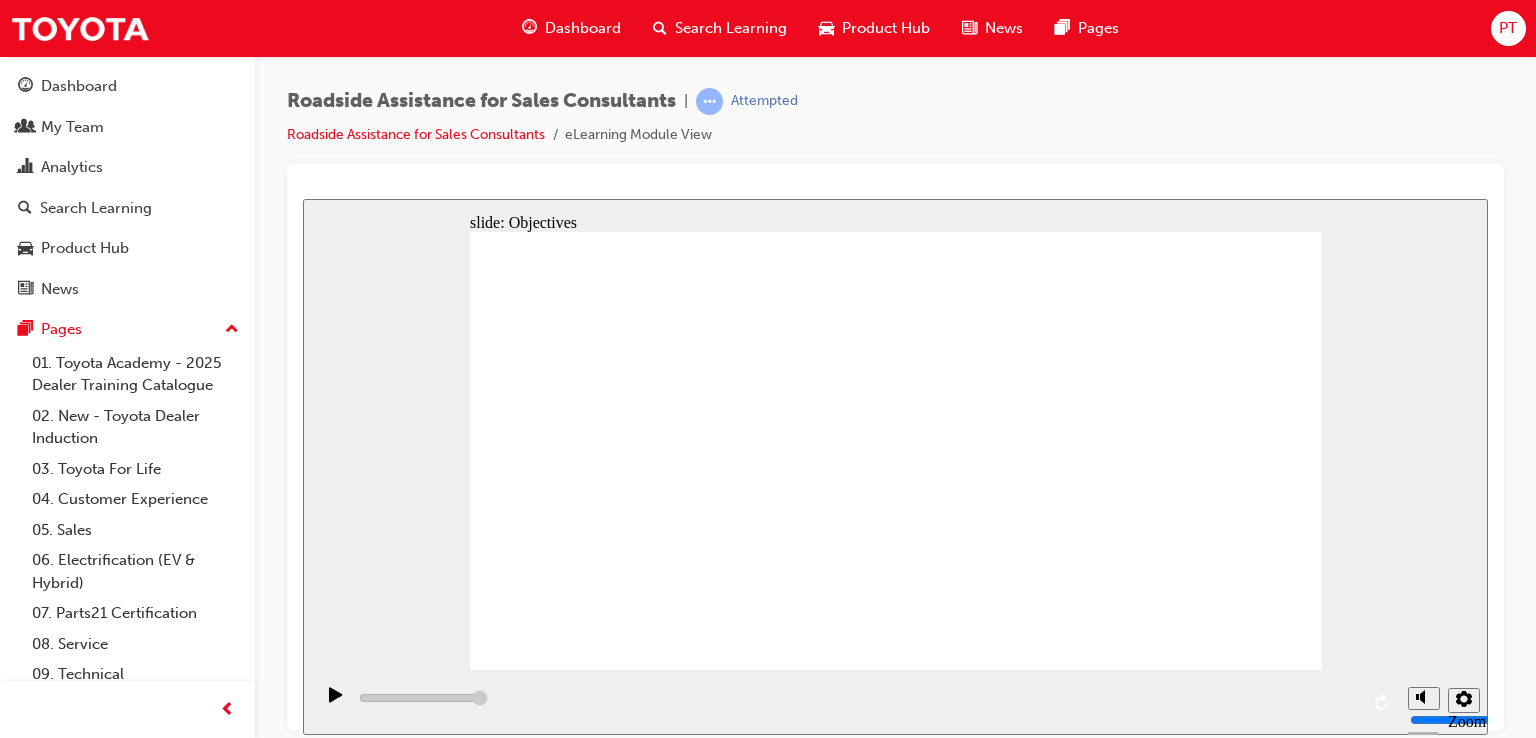 type on "23000" 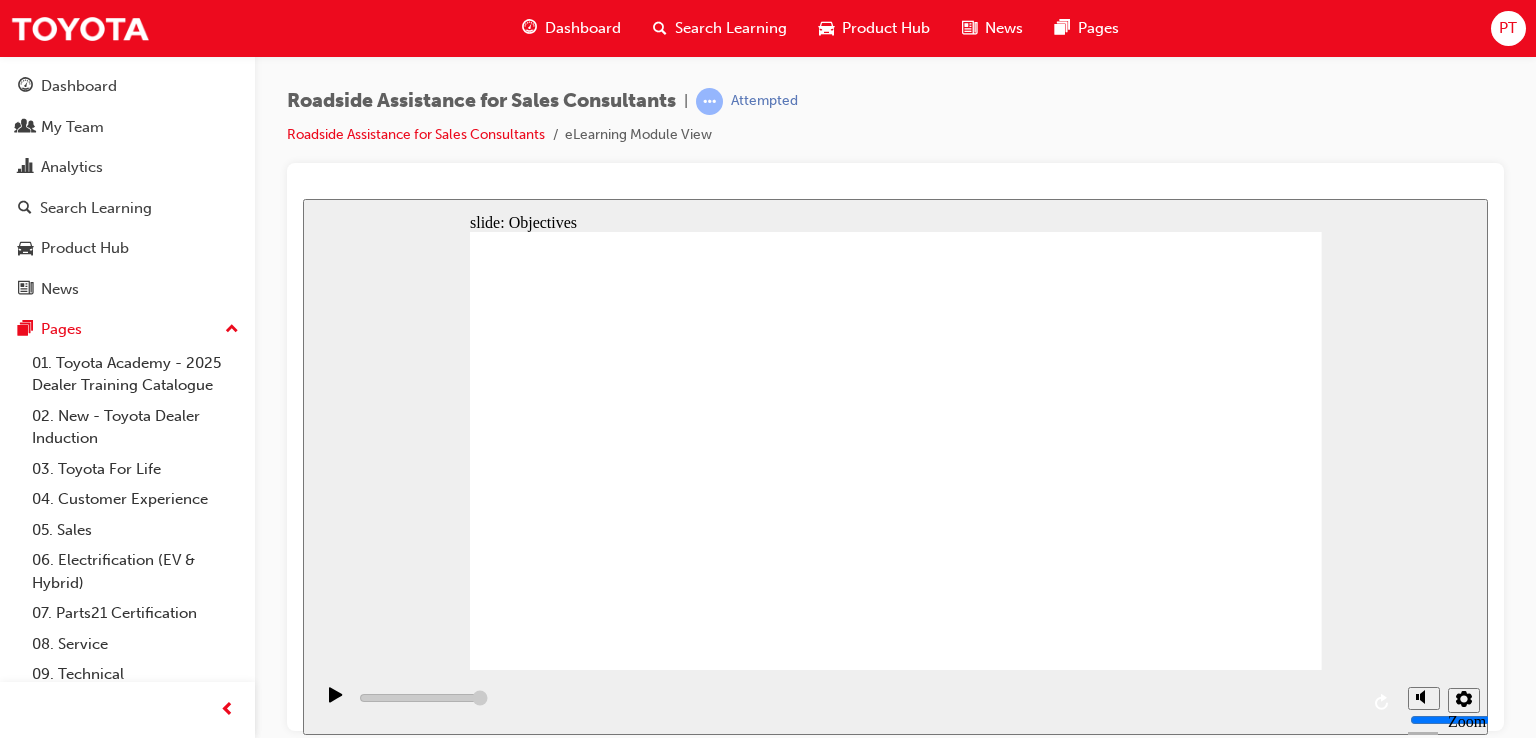 click 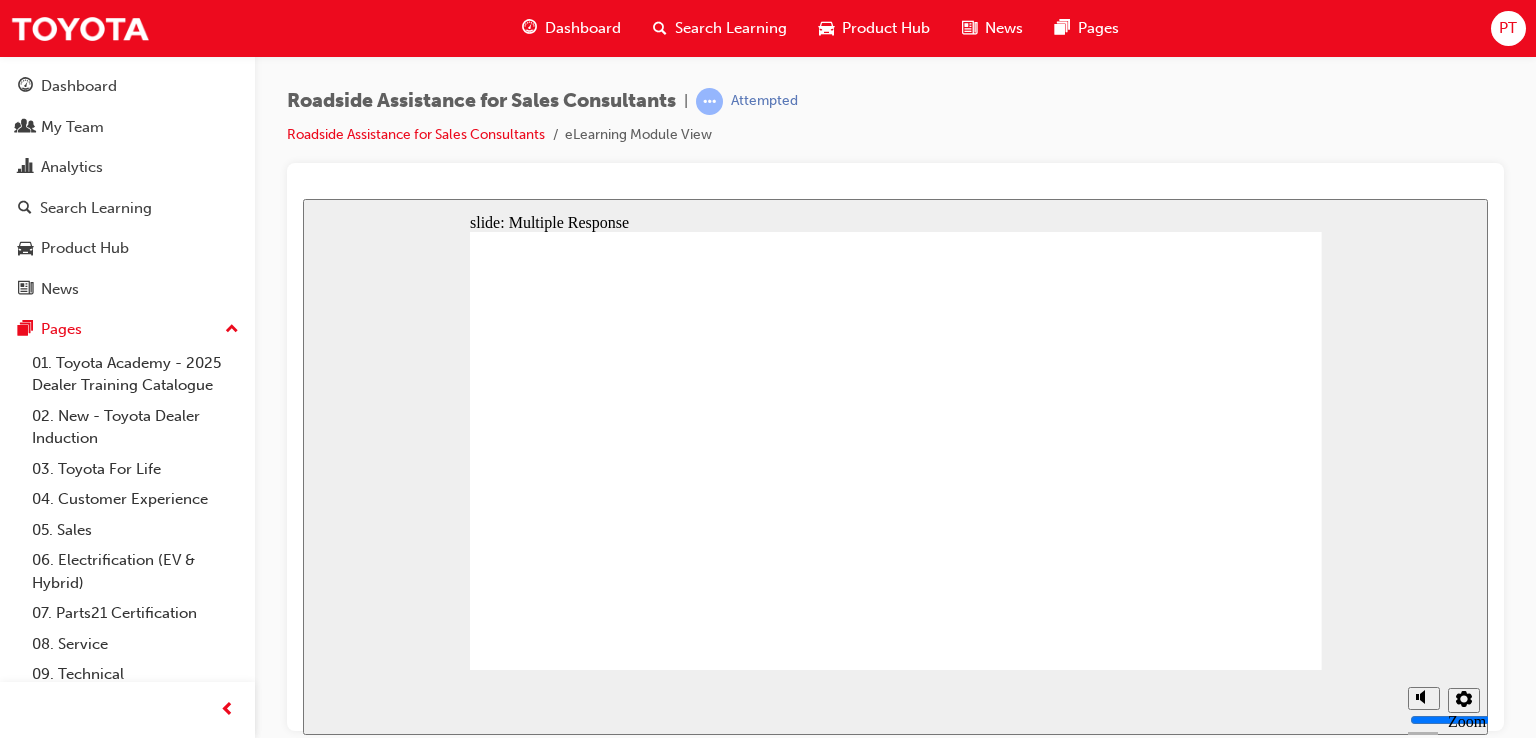 checkbox on "true" 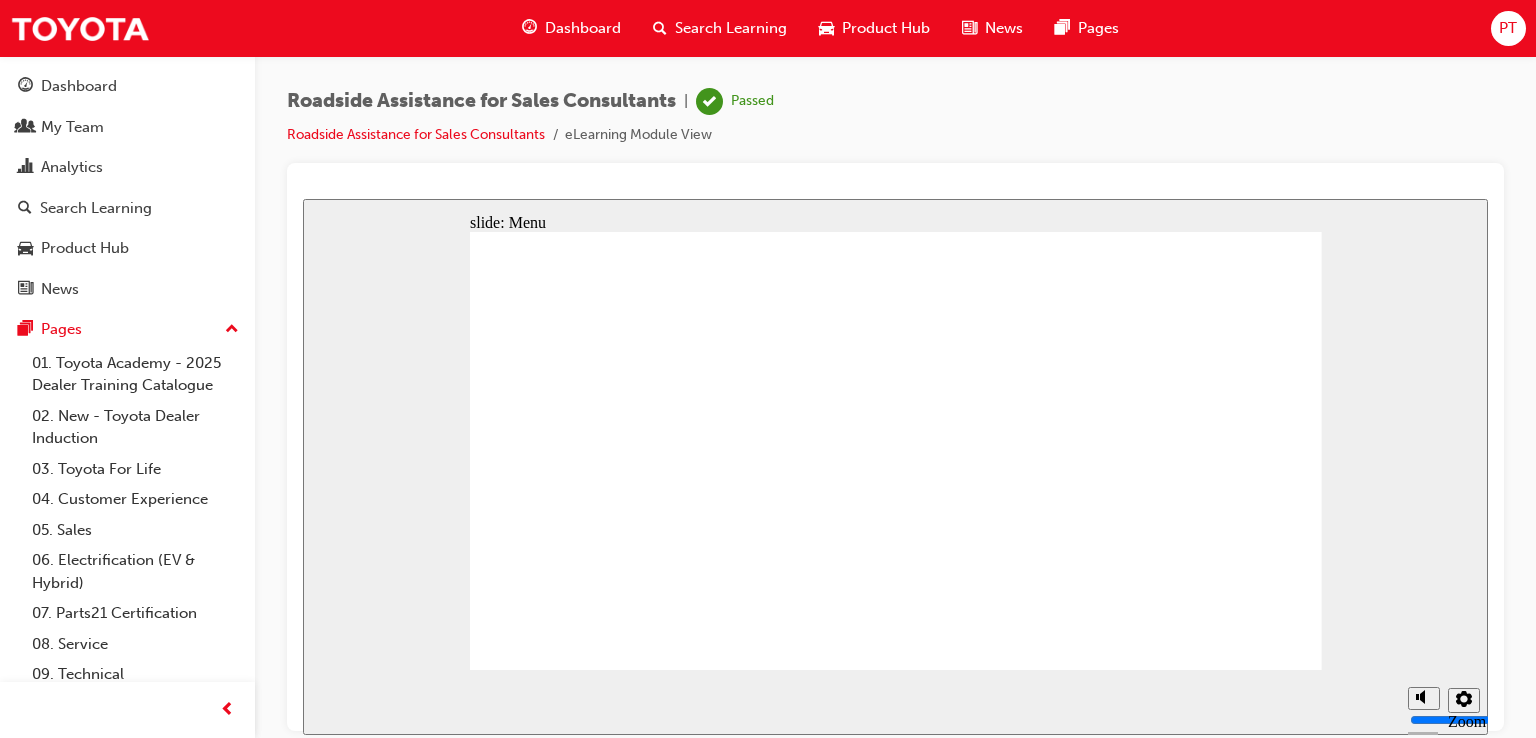 click 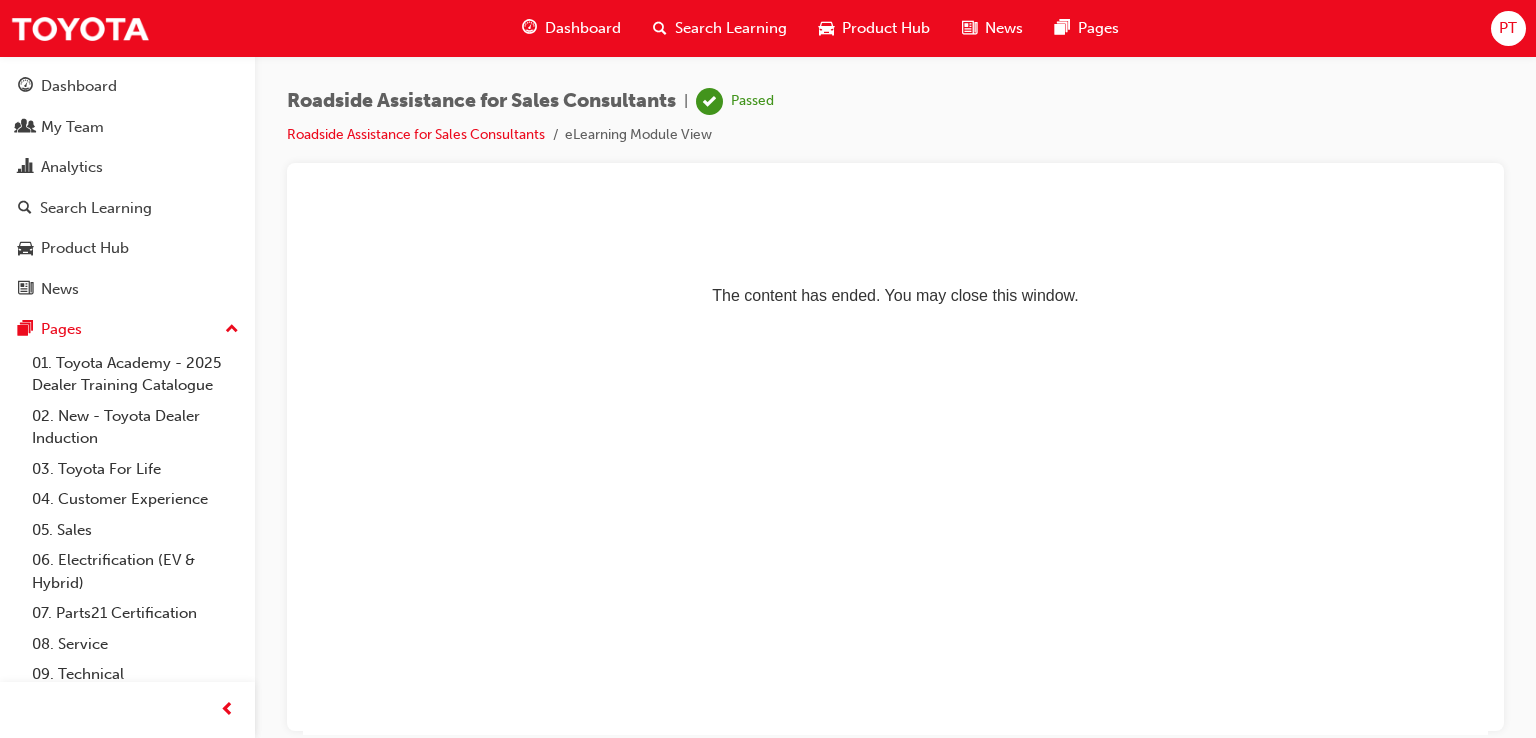 scroll, scrollTop: 0, scrollLeft: 0, axis: both 